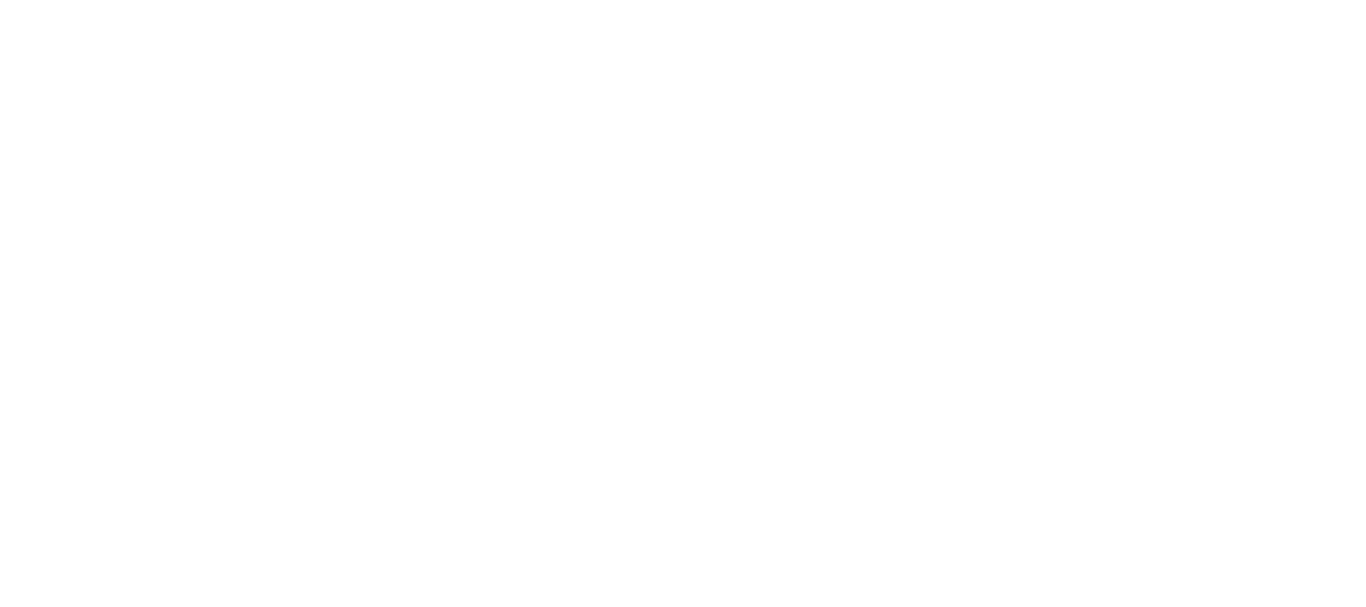 scroll, scrollTop: 0, scrollLeft: 0, axis: both 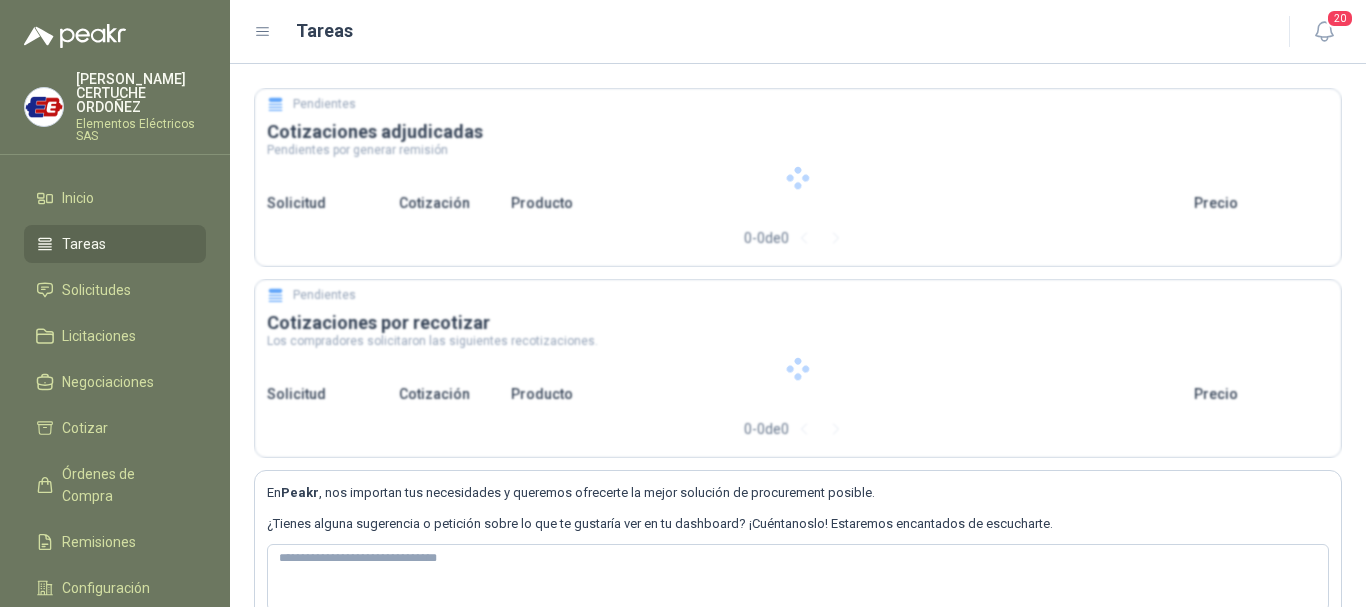 type 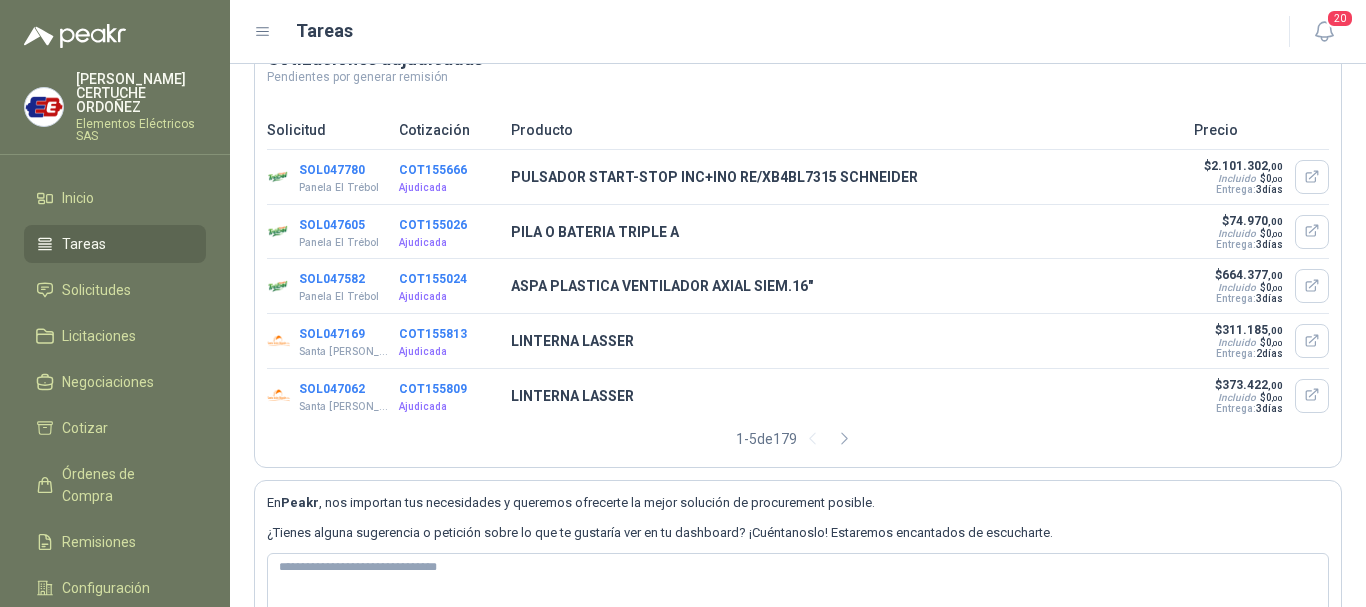 scroll, scrollTop: 100, scrollLeft: 0, axis: vertical 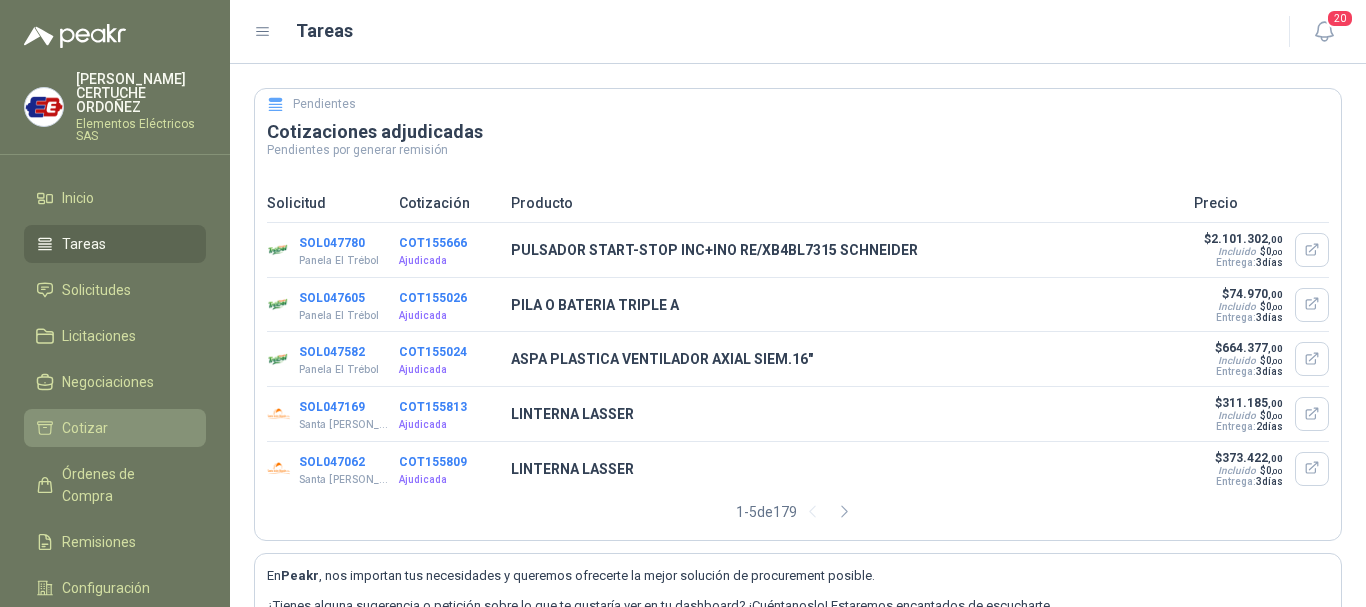 click on "Cotizar" at bounding box center (85, 428) 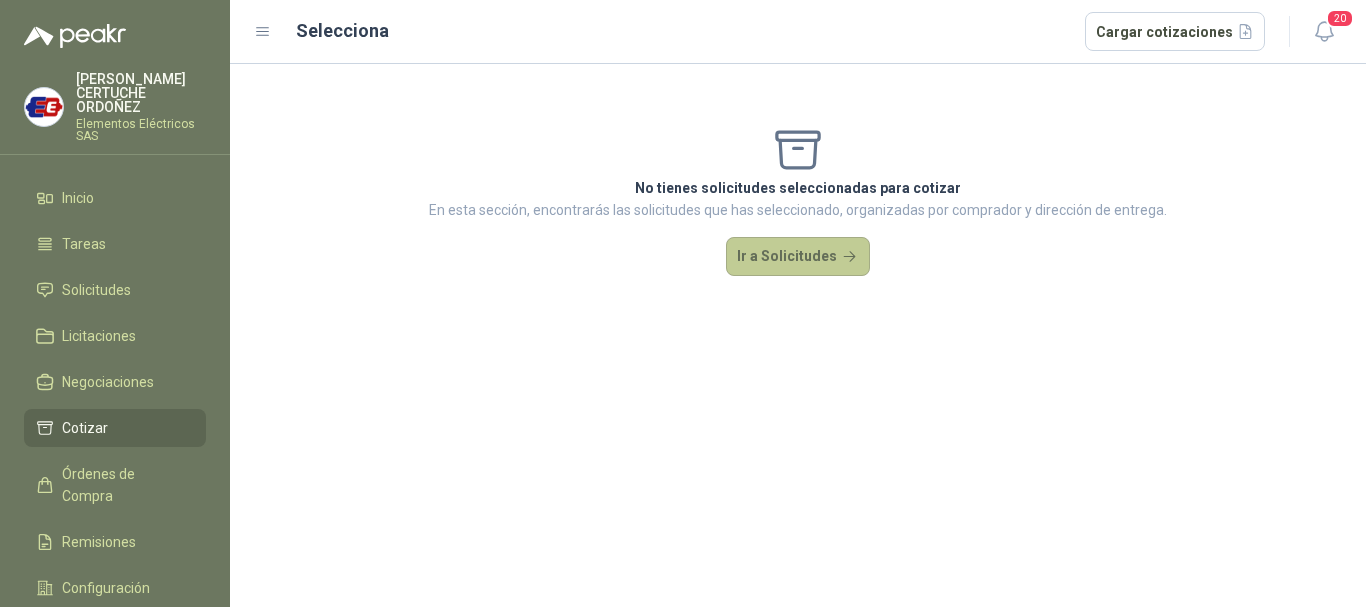click on "Ir a Solicitudes" at bounding box center (798, 257) 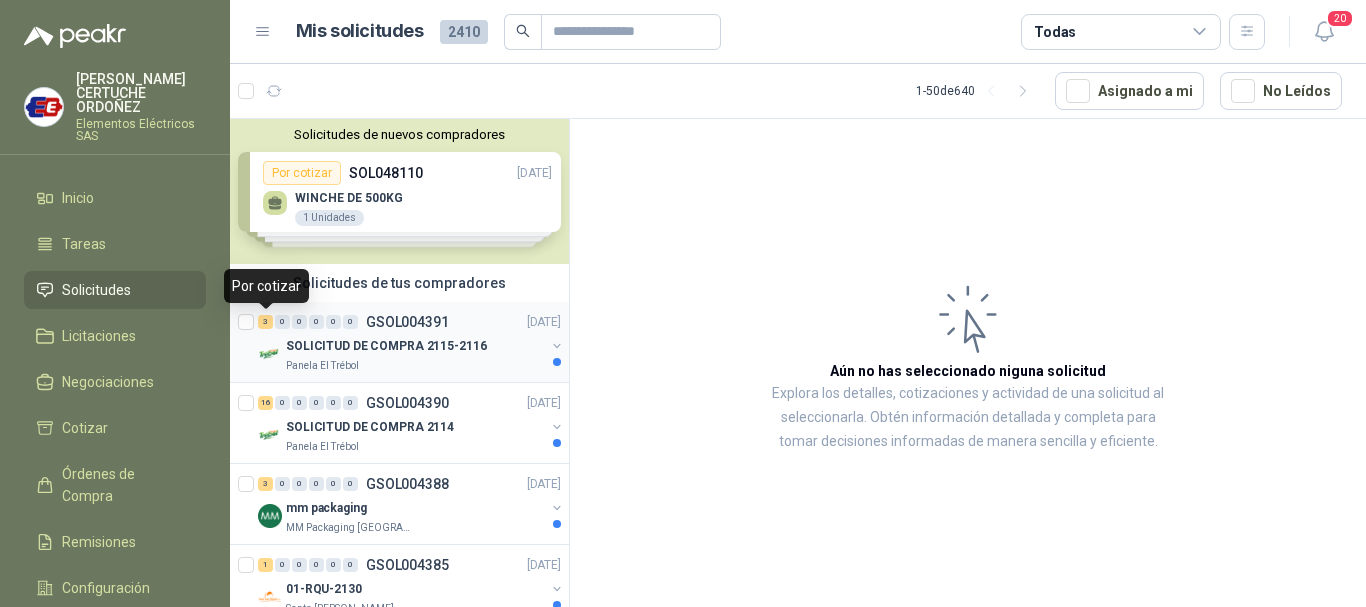 click on "3" at bounding box center (265, 322) 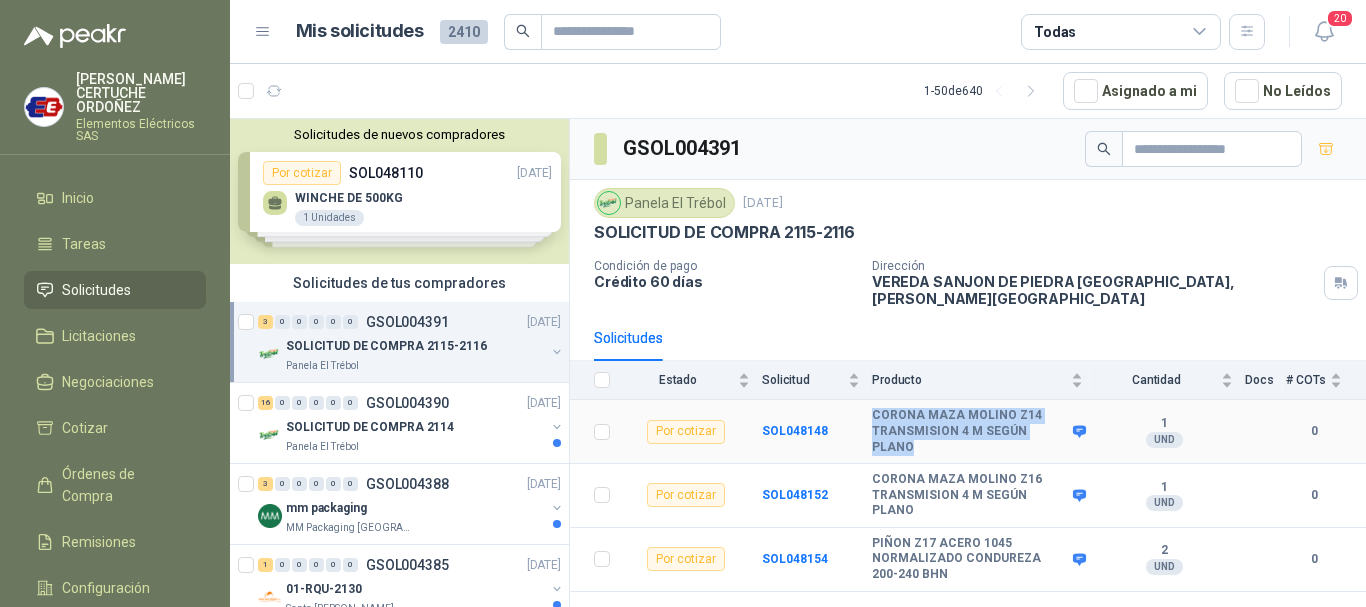 drag, startPoint x: 960, startPoint y: 405, endPoint x: 869, endPoint y: 398, distance: 91.26884 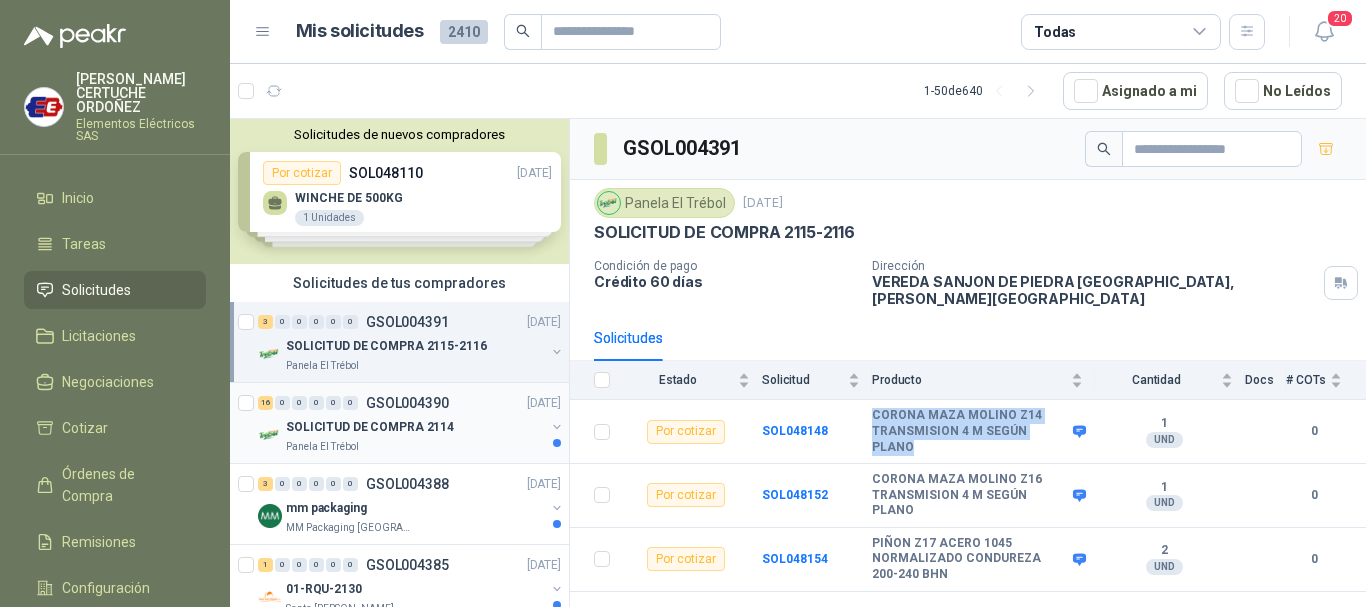 click on "16" at bounding box center (265, 403) 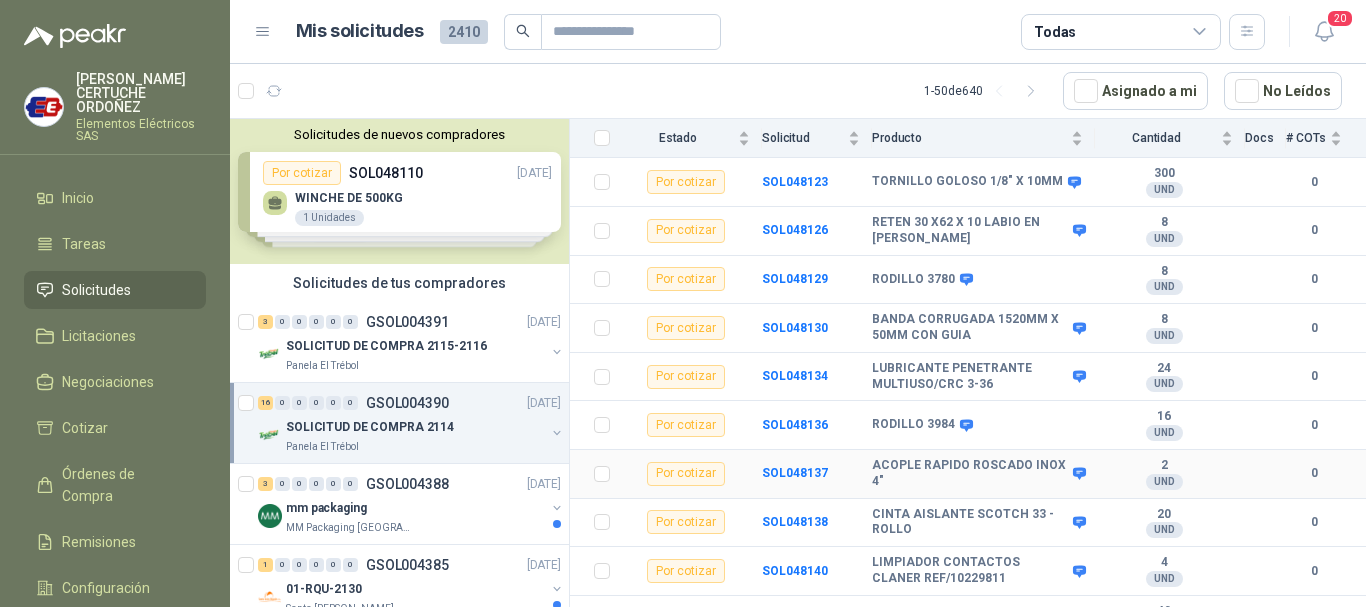 scroll, scrollTop: 565, scrollLeft: 0, axis: vertical 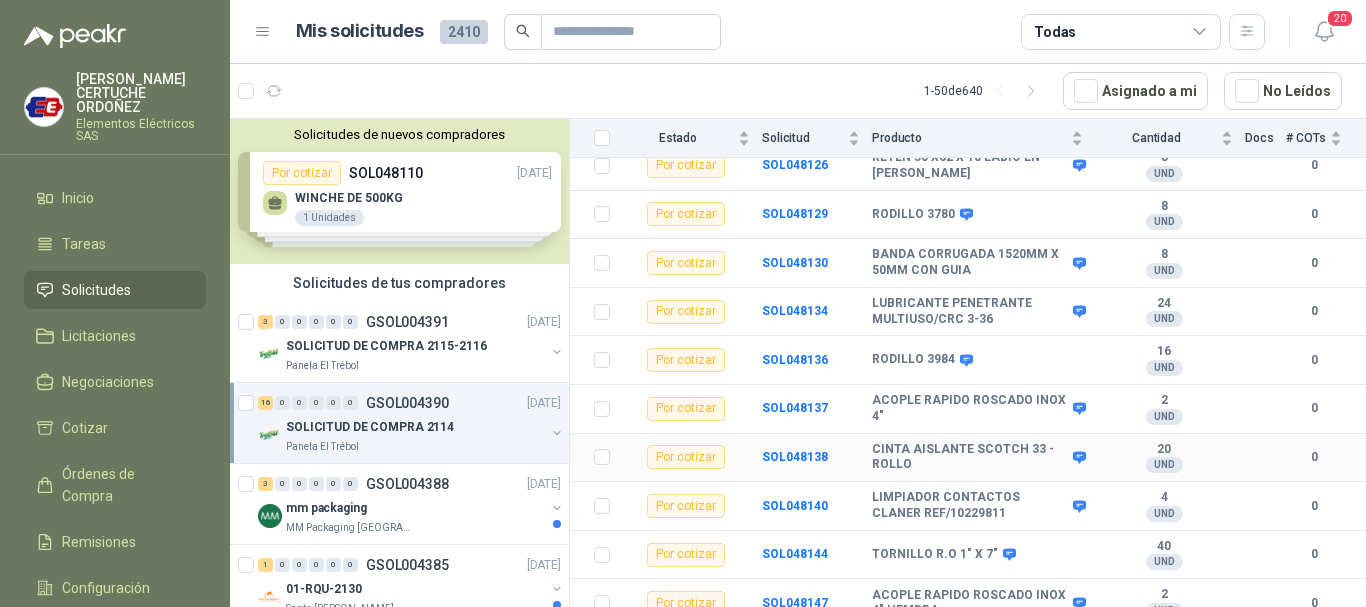 click on "Por cotizar" at bounding box center (686, 457) 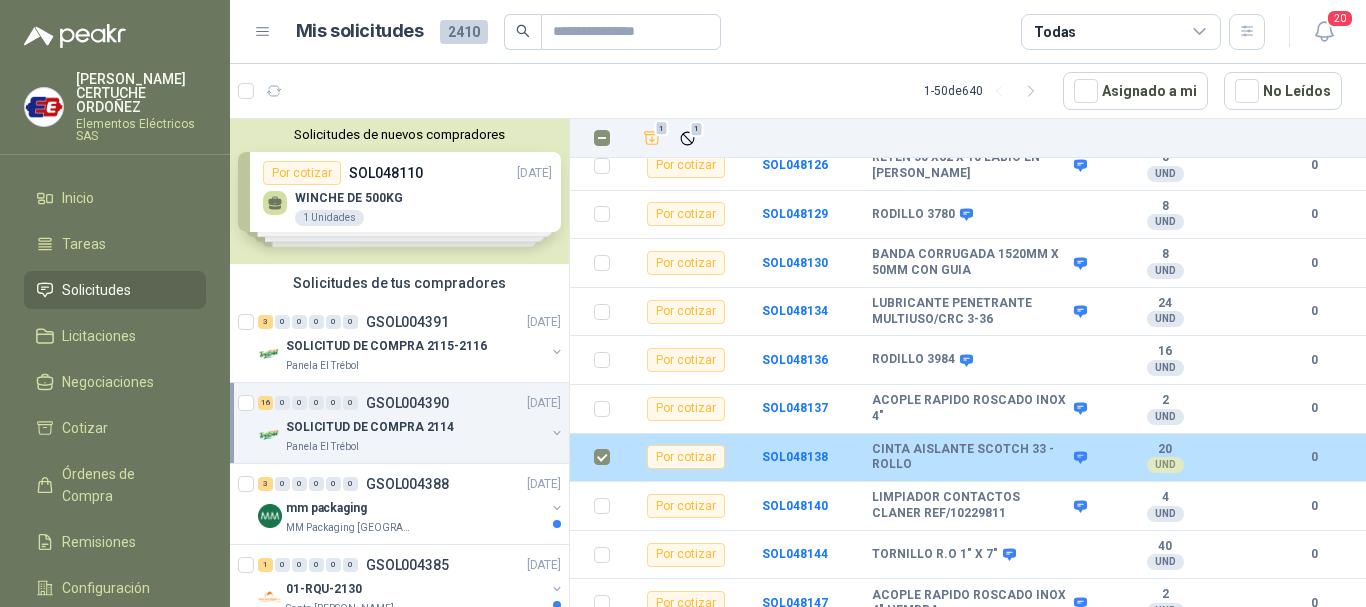 click on "Por cotizar" at bounding box center (686, 457) 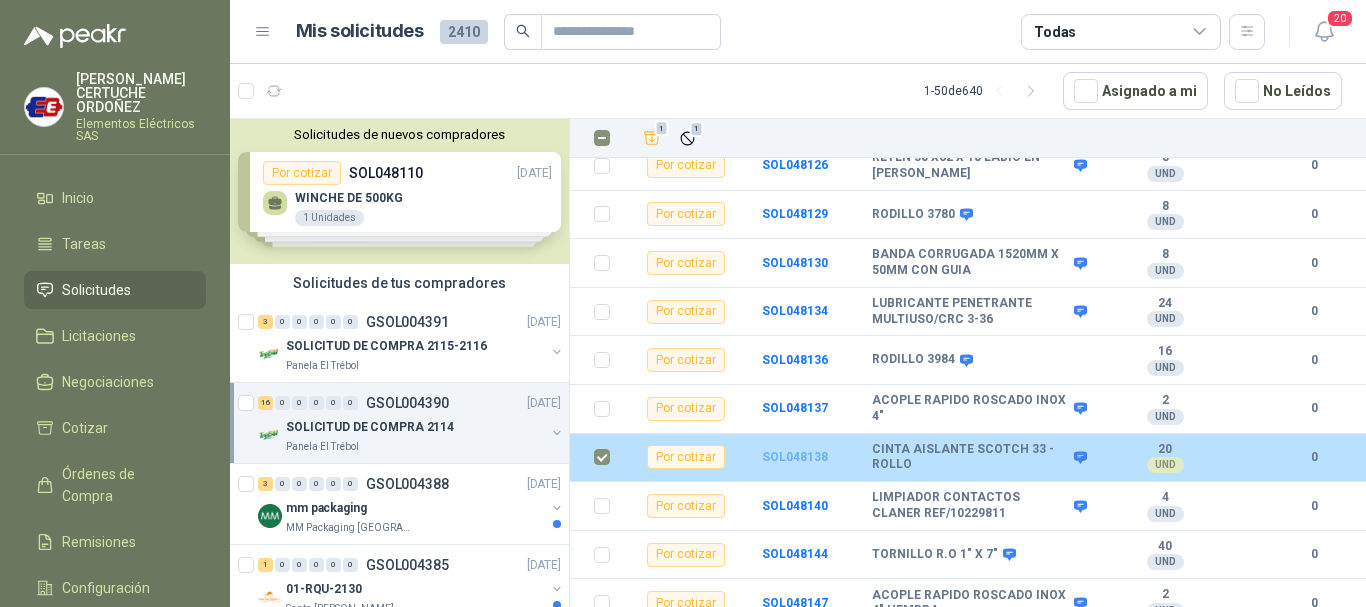 click on "SOL048138" at bounding box center [795, 457] 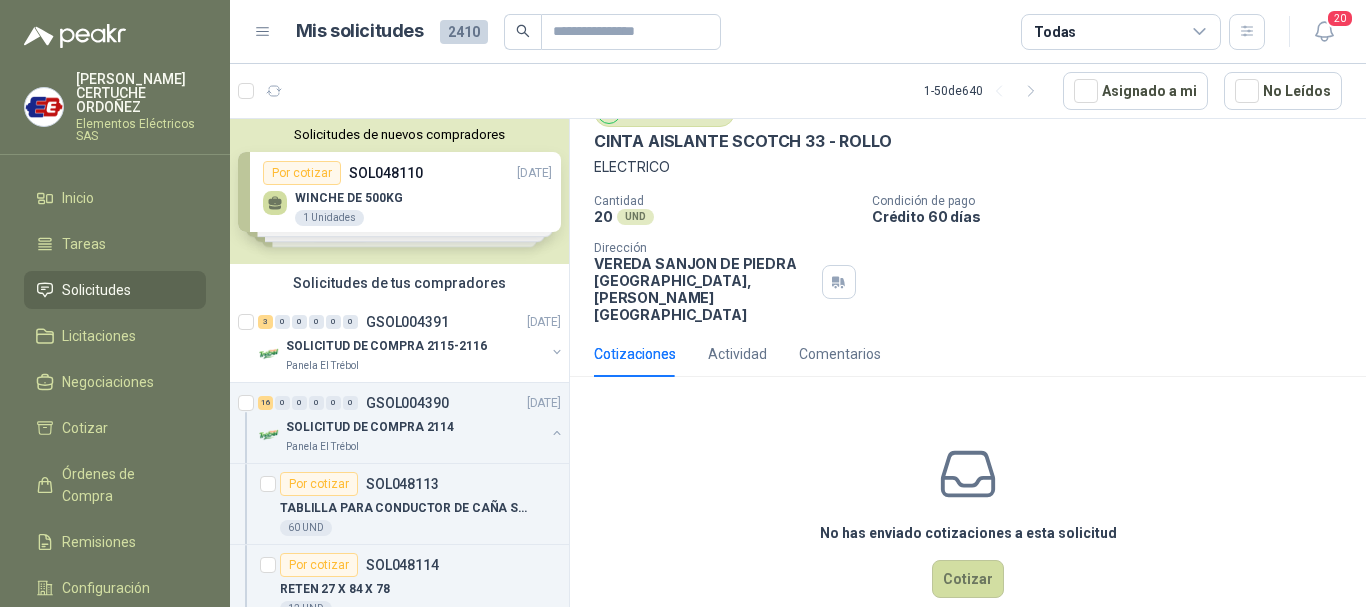 scroll, scrollTop: 88, scrollLeft: 0, axis: vertical 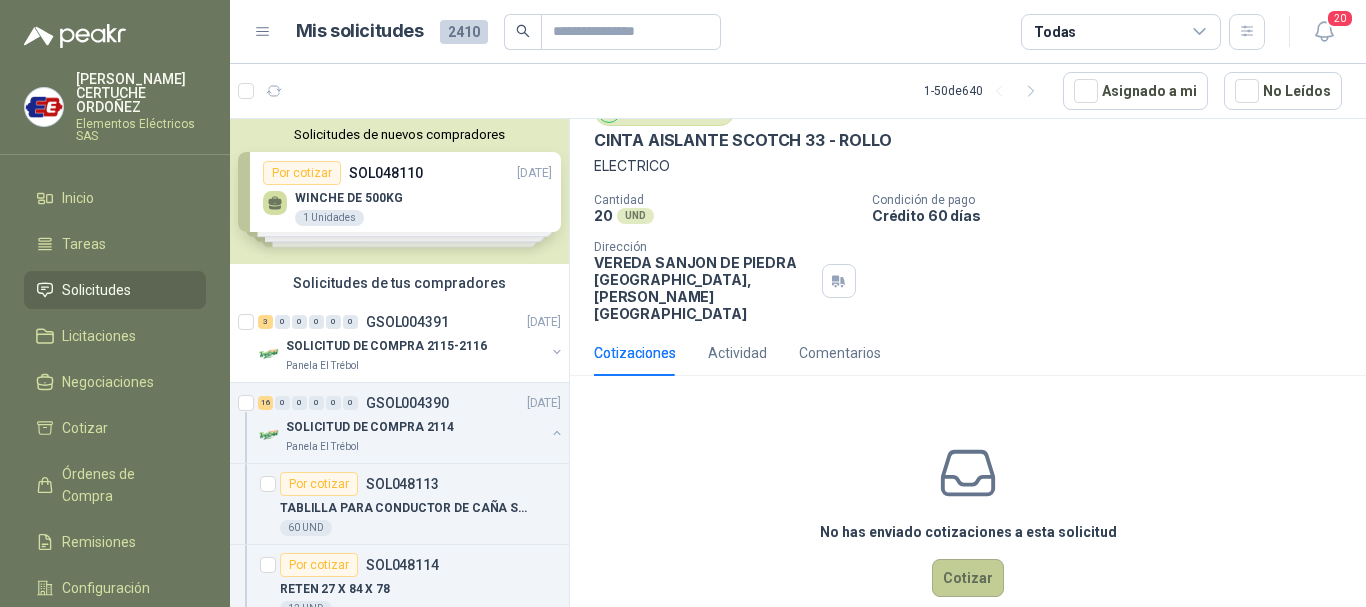 click on "Cotizar" at bounding box center (968, 578) 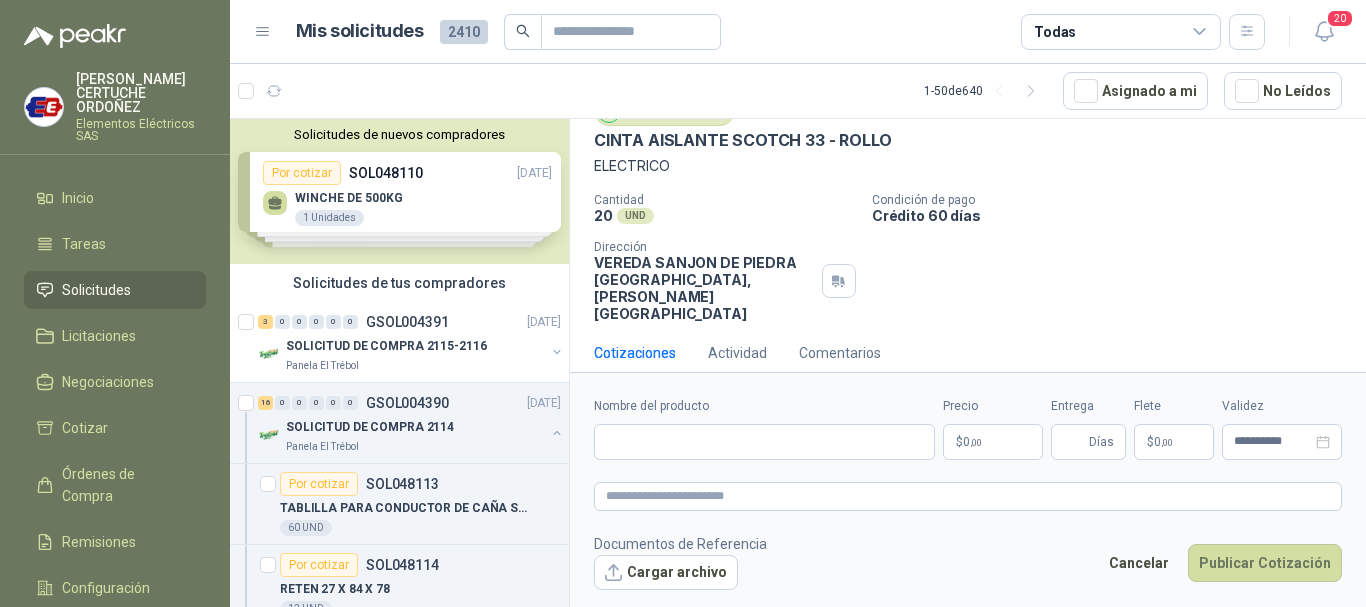 scroll, scrollTop: 74, scrollLeft: 0, axis: vertical 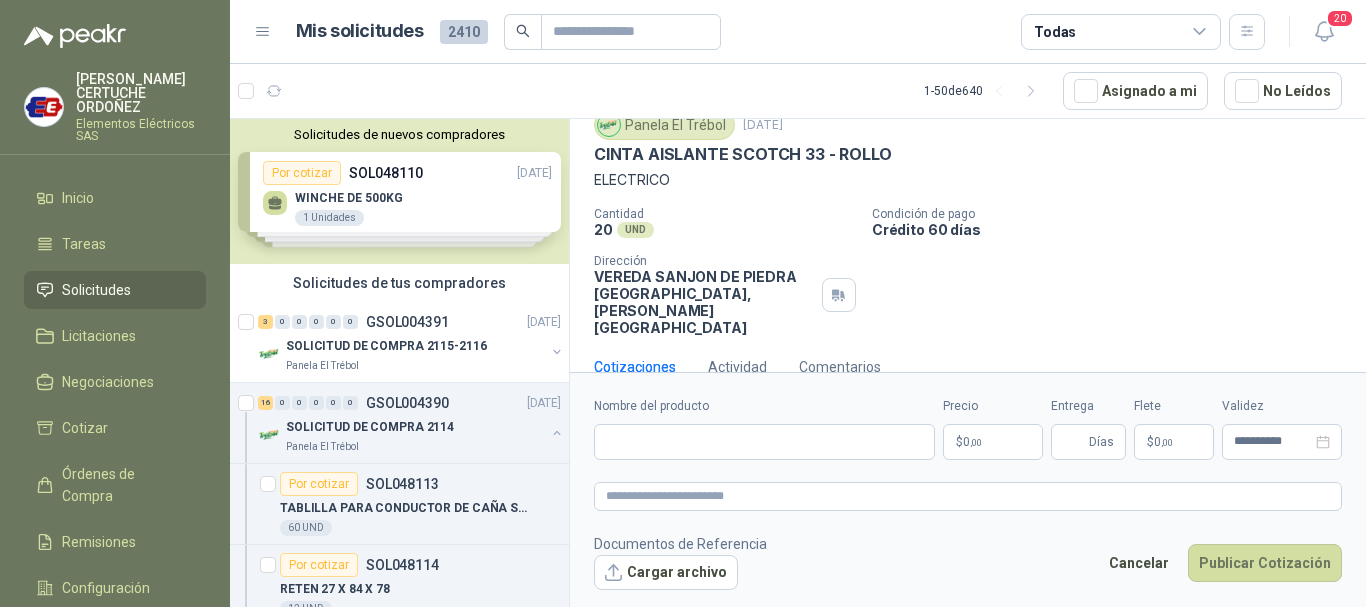 type 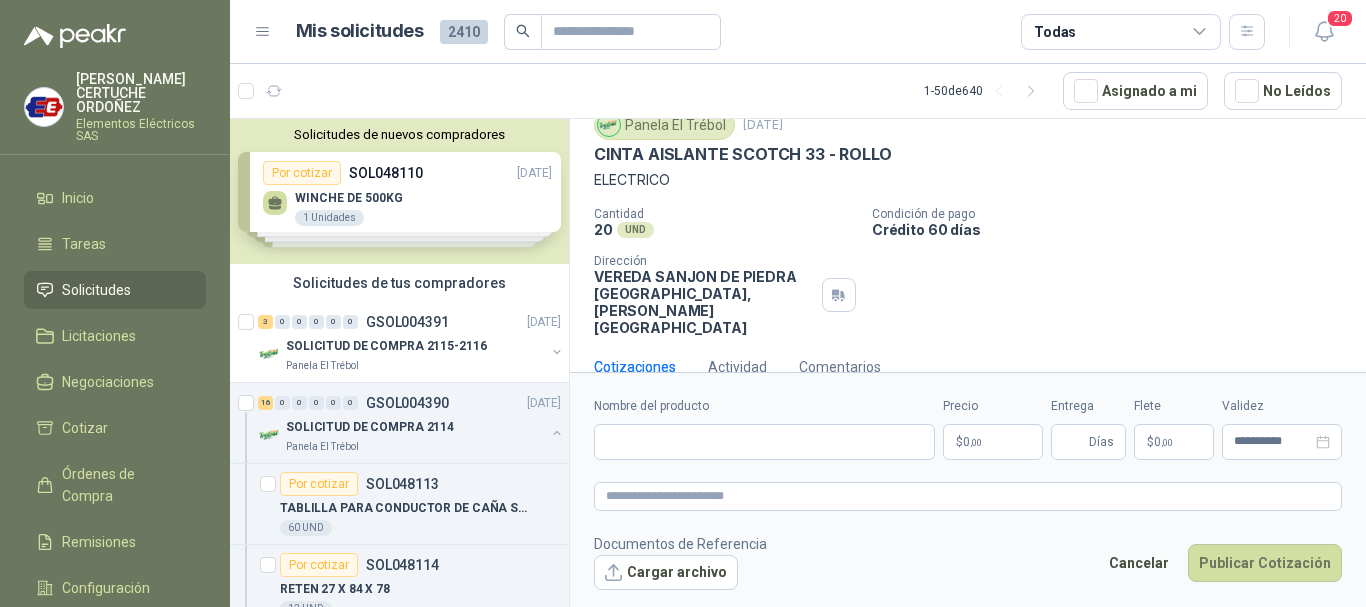 click on "Documentos de Referencia Cargar archivo Cancelar Publicar Cotización" at bounding box center [968, 562] 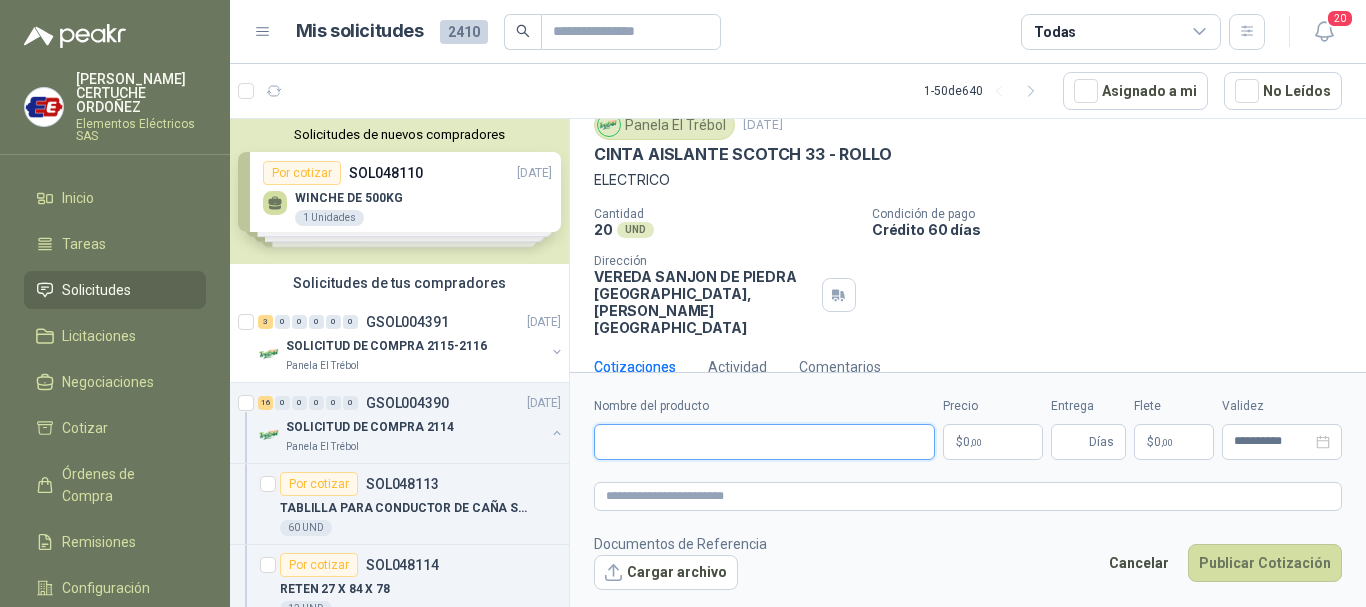 click on "Nombre del producto" at bounding box center [764, 442] 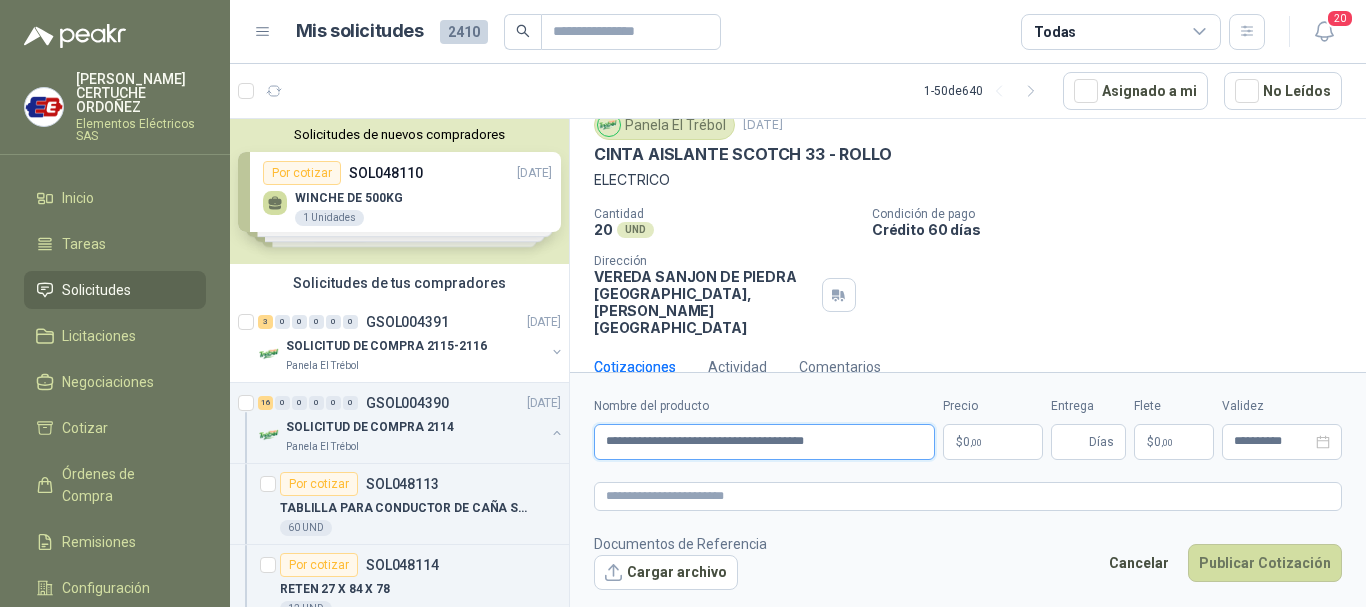 type on "**********" 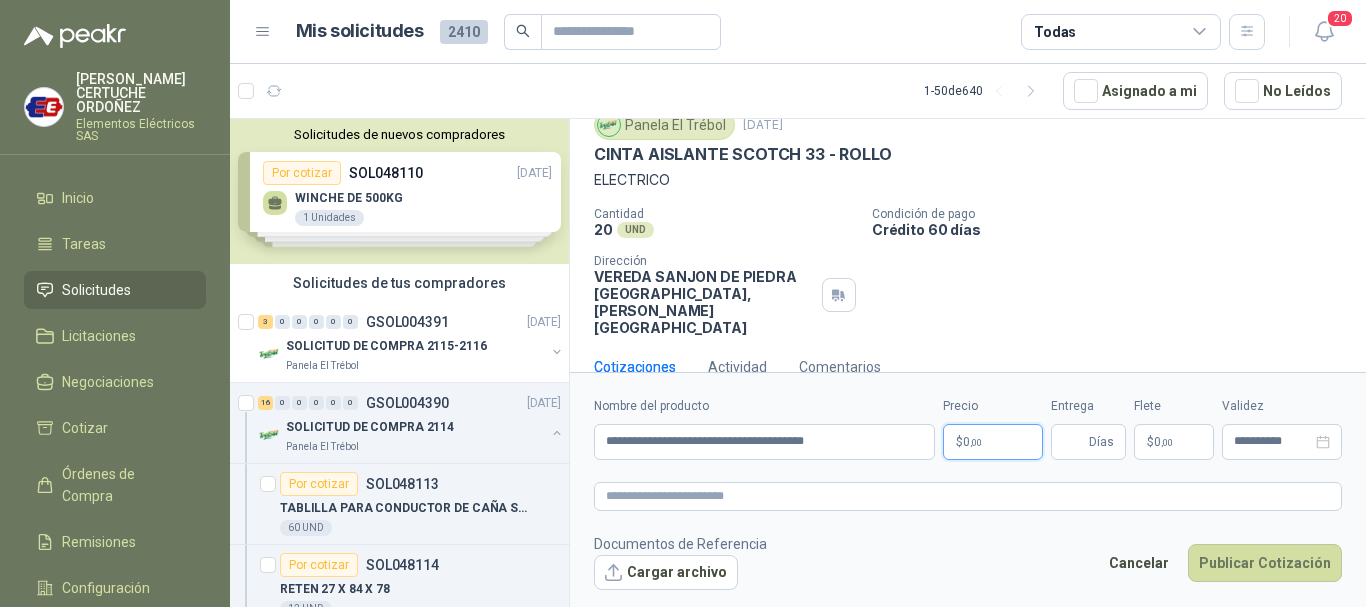 click on "$  0 ,00" at bounding box center [993, 442] 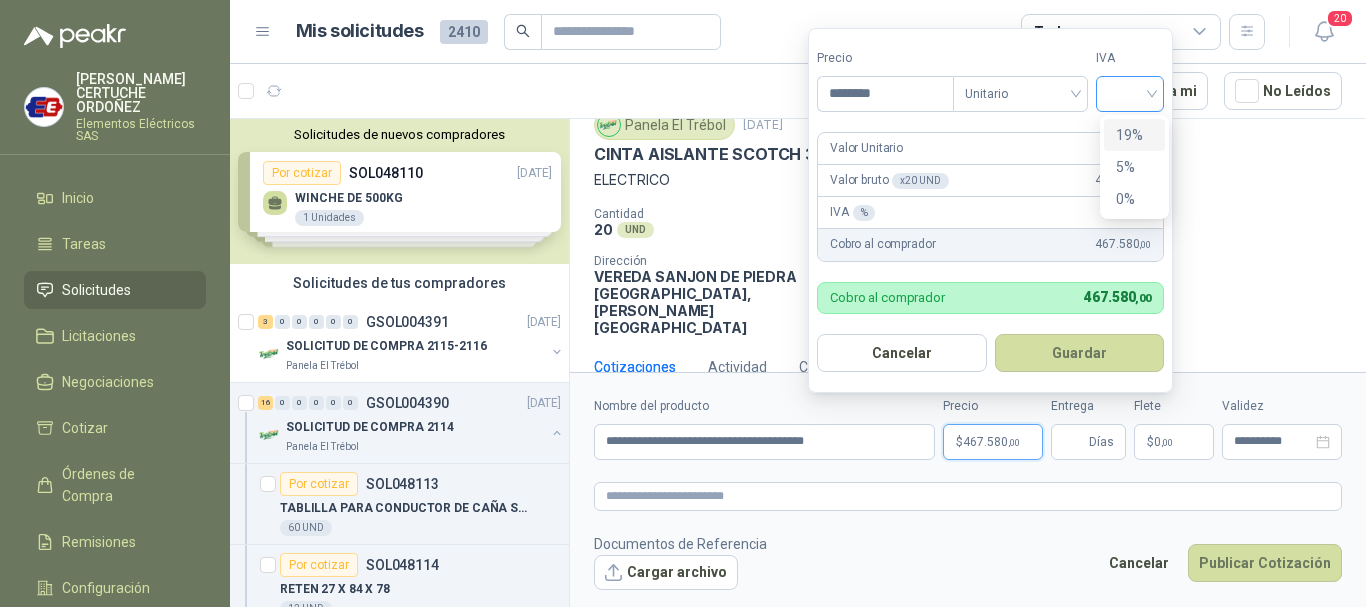 click at bounding box center (1130, 94) 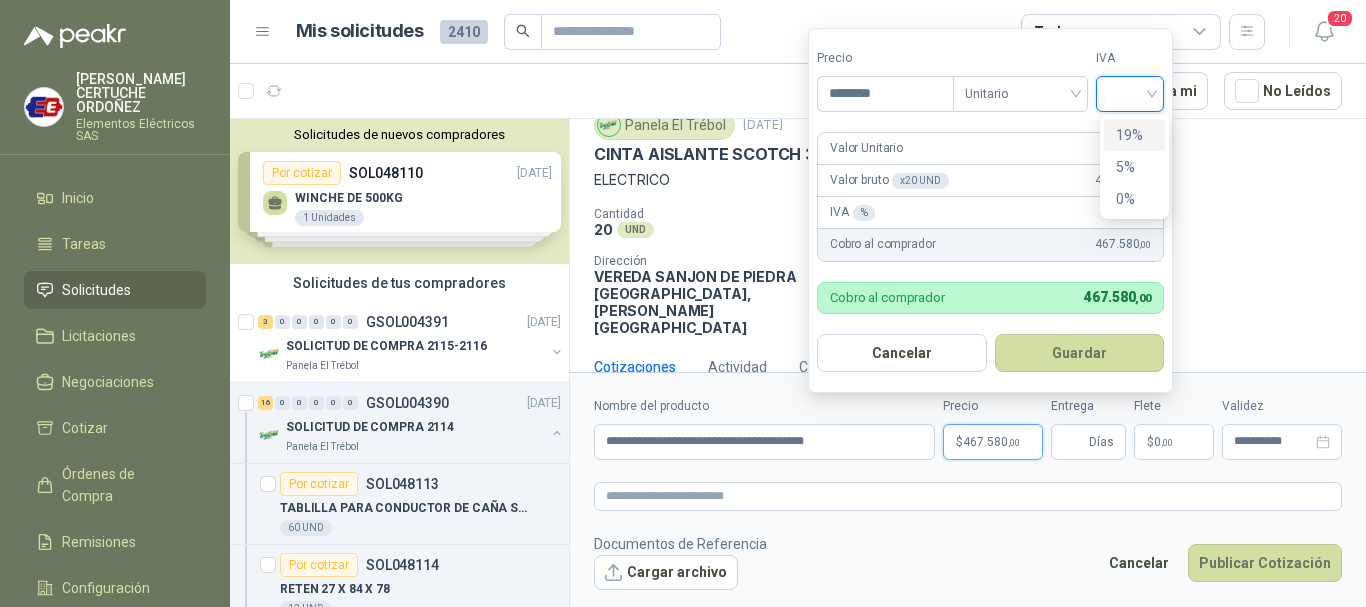 click on "19%" at bounding box center [1134, 135] 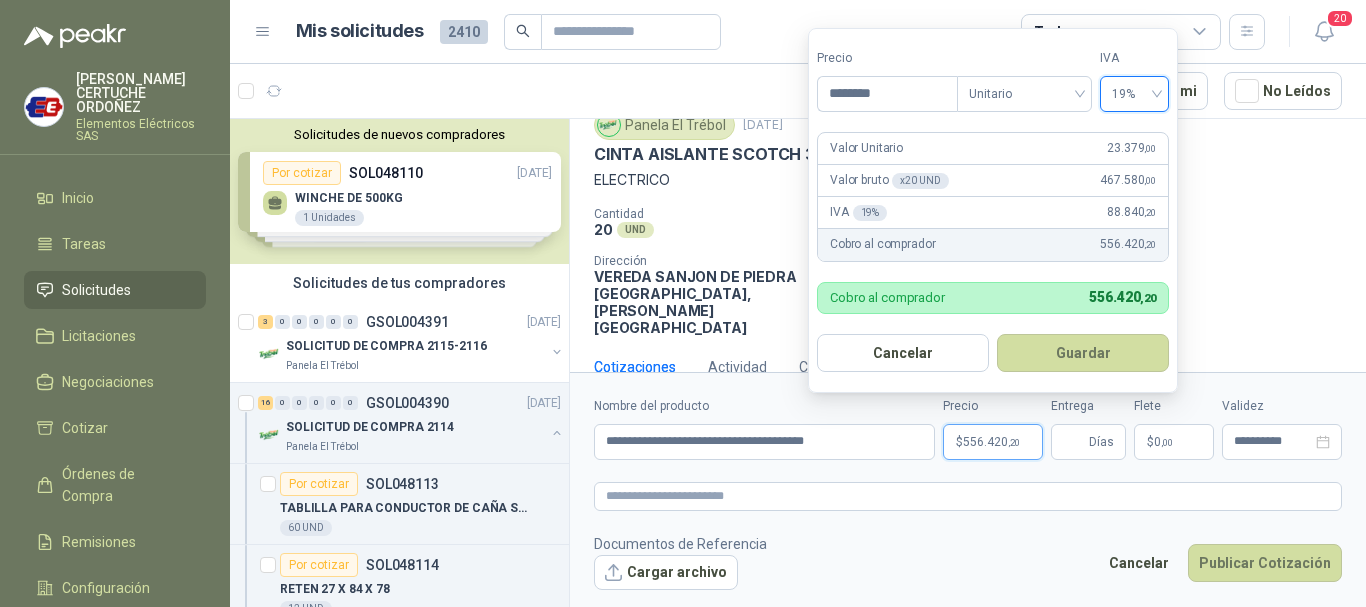 click on "Guardar" at bounding box center [1083, 353] 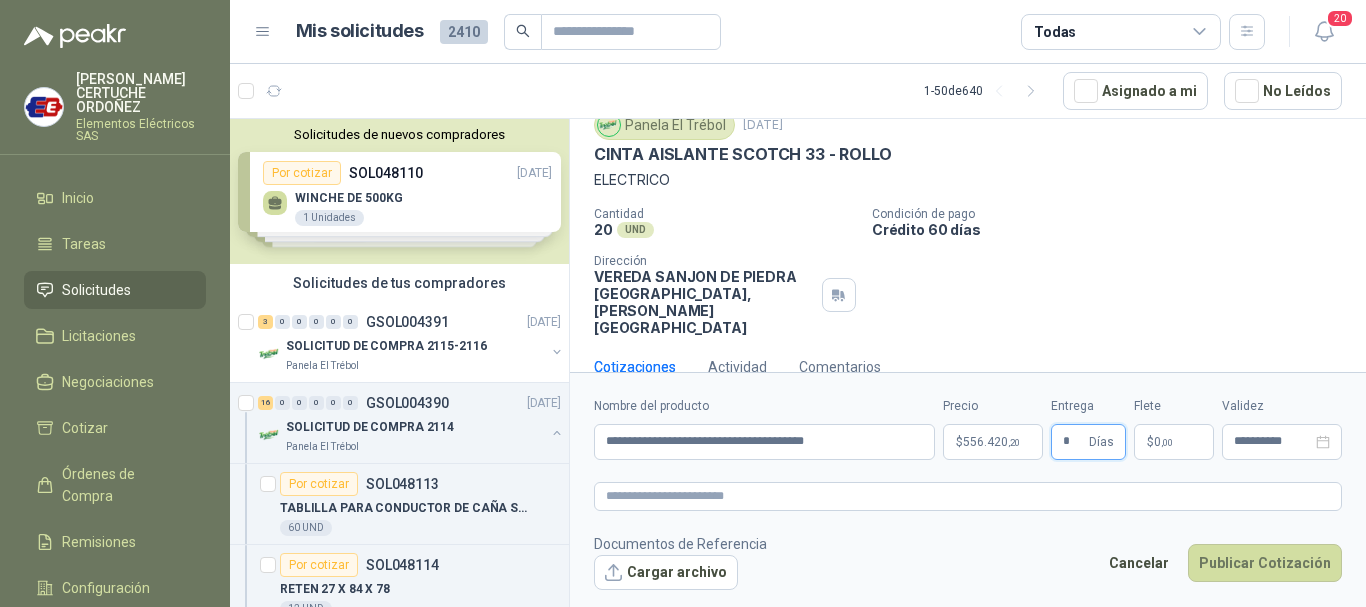 type on "*" 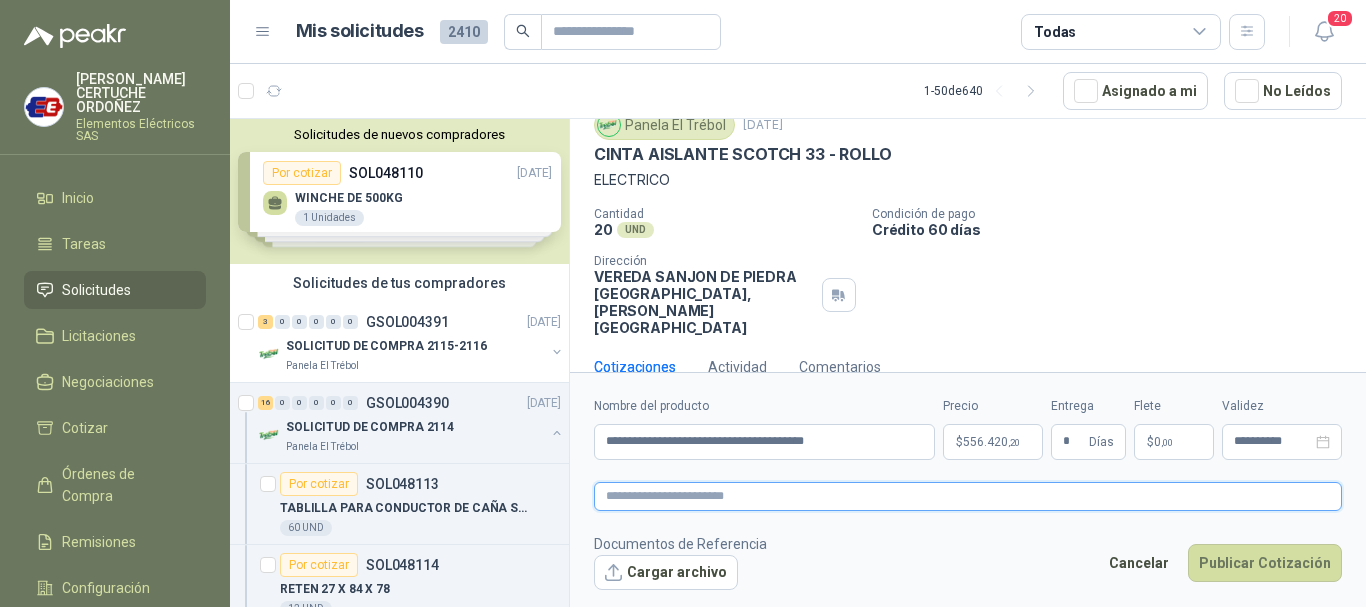 click at bounding box center (968, 496) 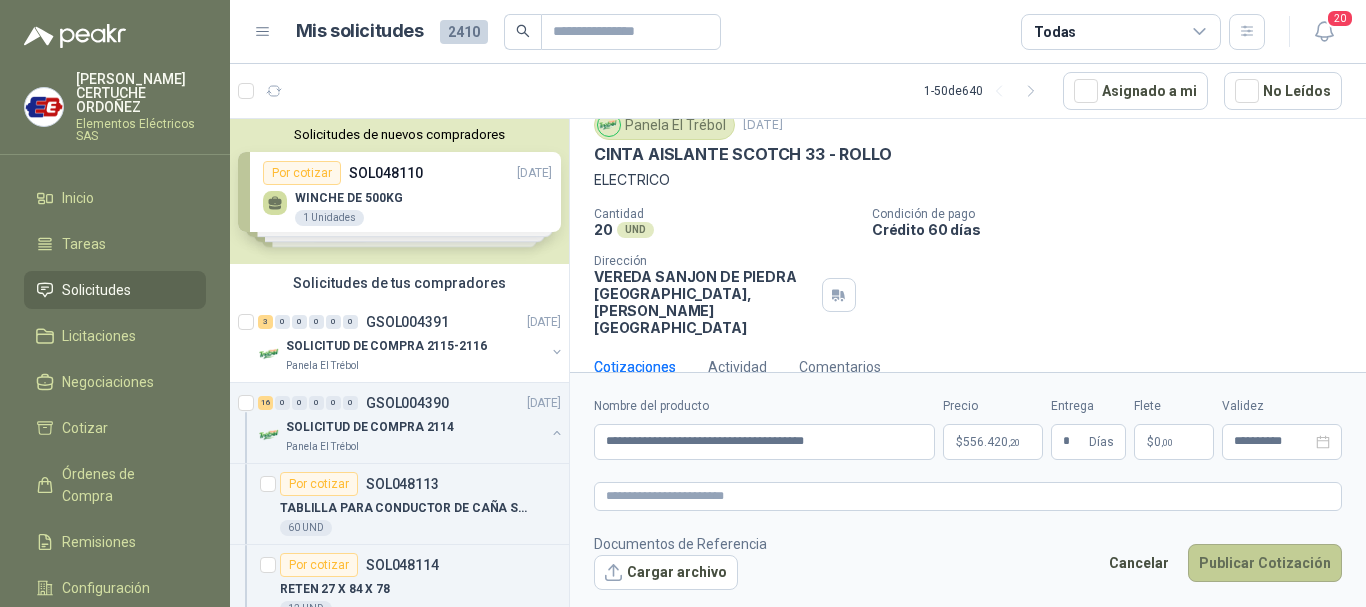 click on "Publicar Cotización" at bounding box center (1265, 563) 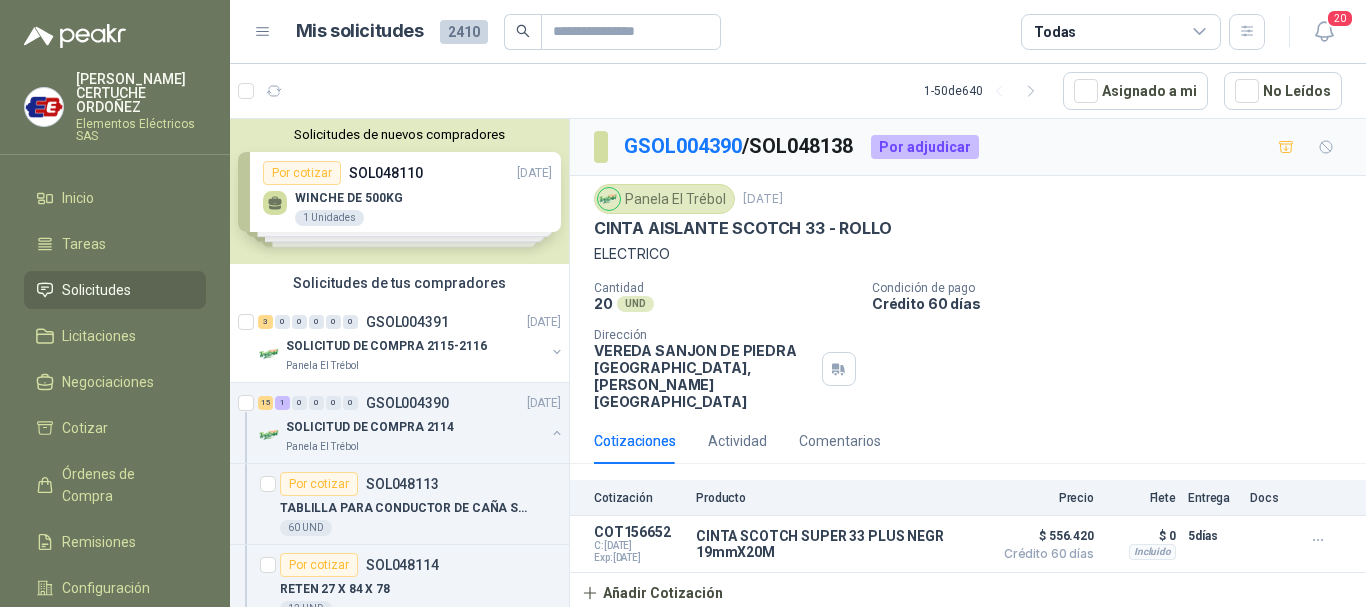 scroll, scrollTop: 0, scrollLeft: 0, axis: both 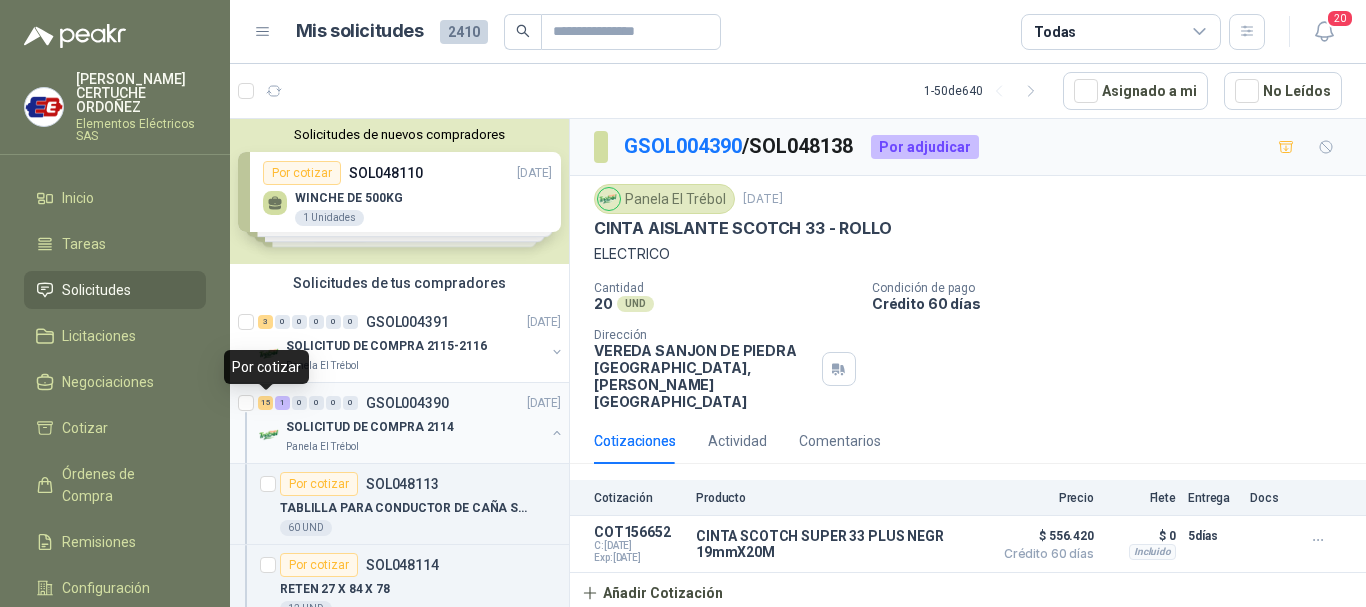 click on "15" at bounding box center [265, 403] 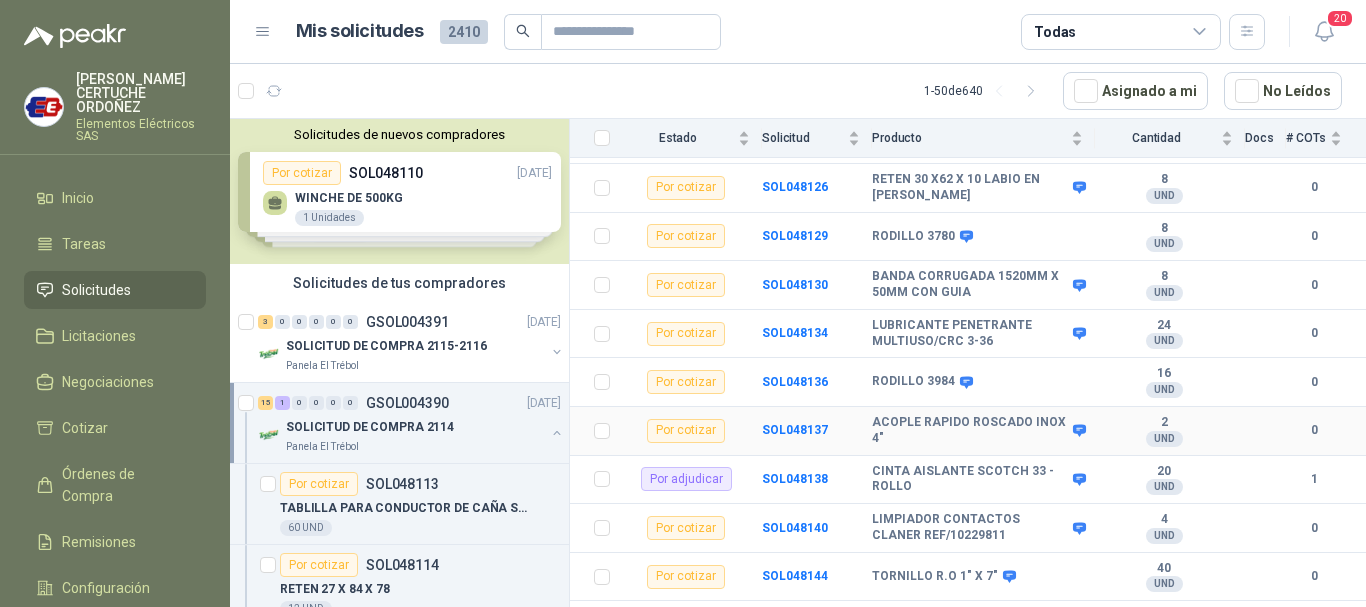 scroll, scrollTop: 565, scrollLeft: 0, axis: vertical 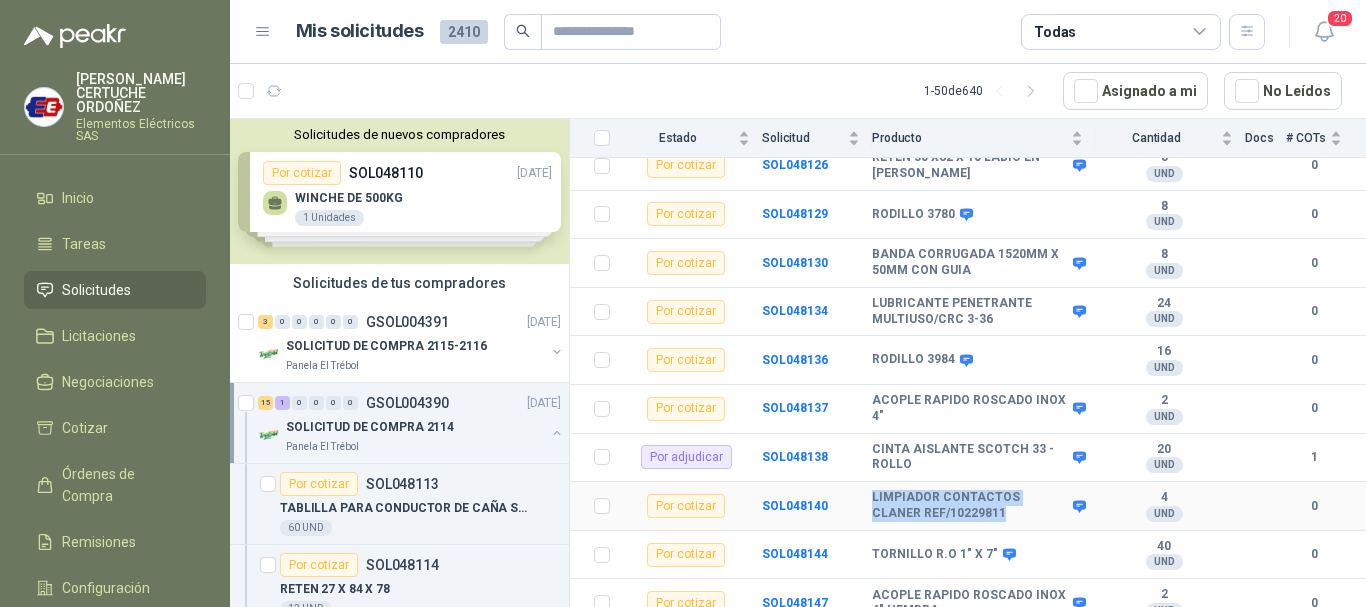 drag, startPoint x: 984, startPoint y: 496, endPoint x: 871, endPoint y: 482, distance: 113.86395 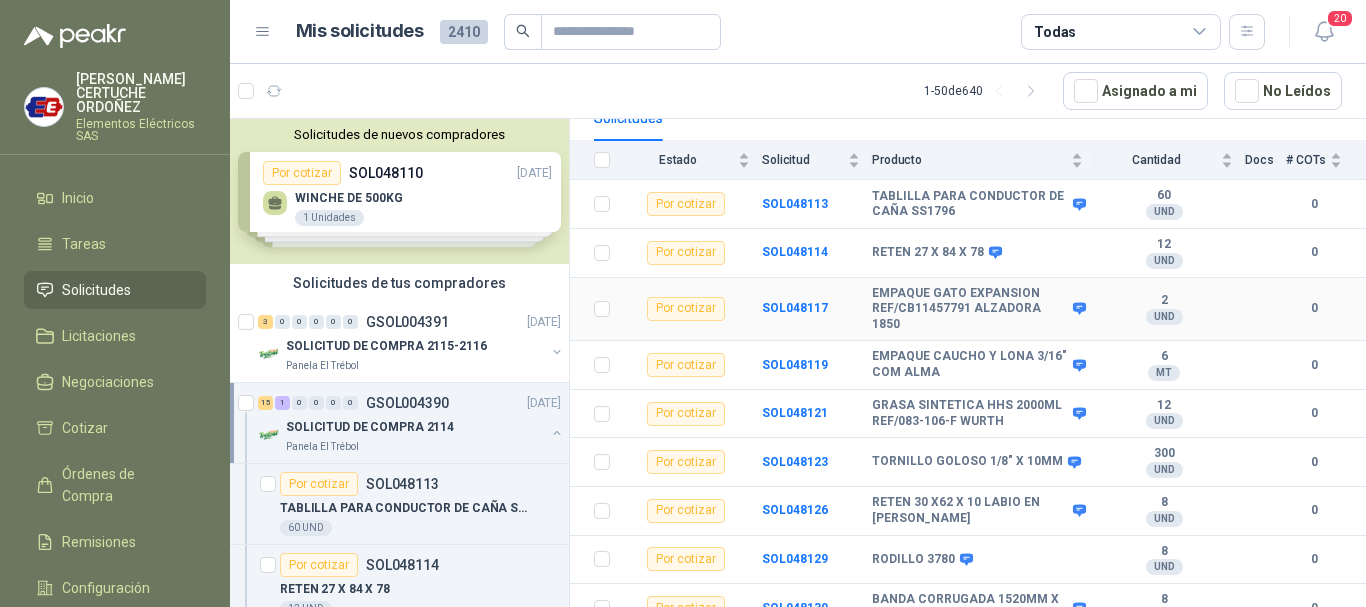 scroll, scrollTop: 265, scrollLeft: 0, axis: vertical 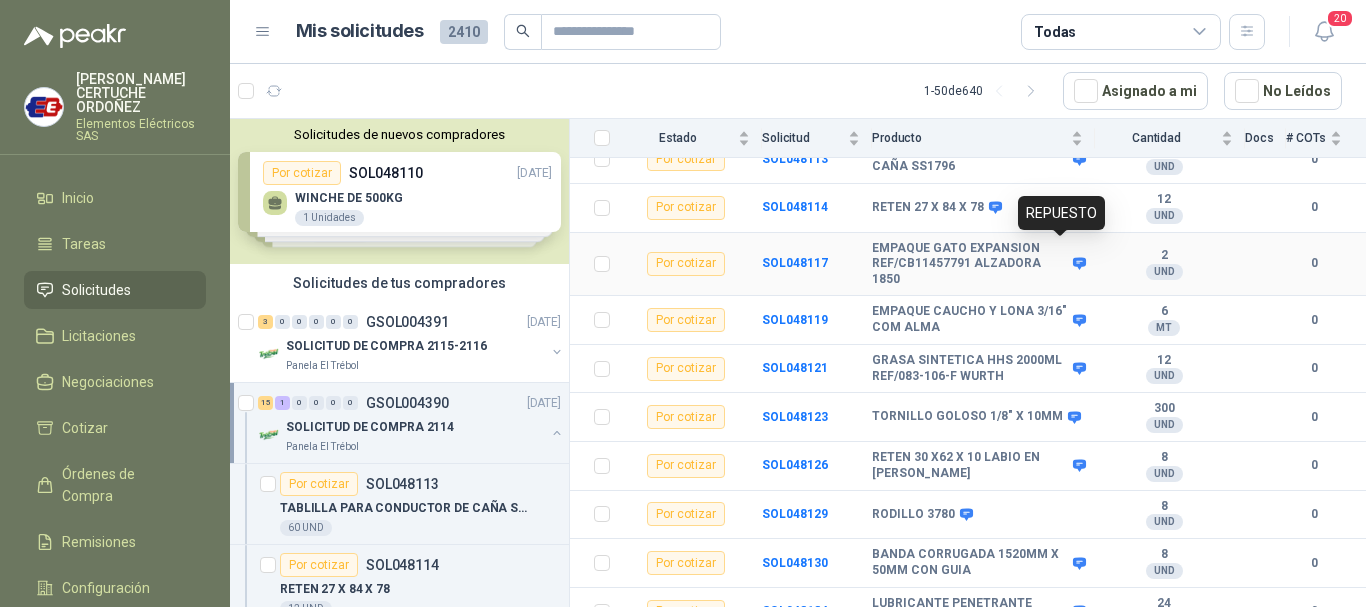 click 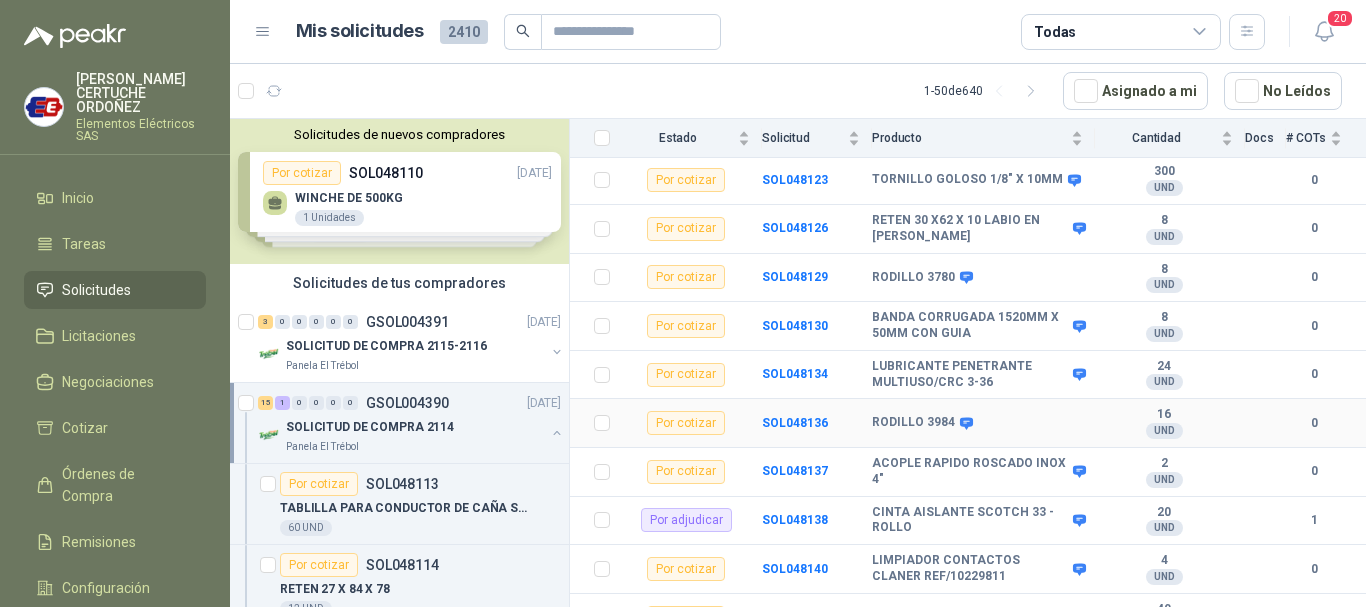scroll, scrollTop: 565, scrollLeft: 0, axis: vertical 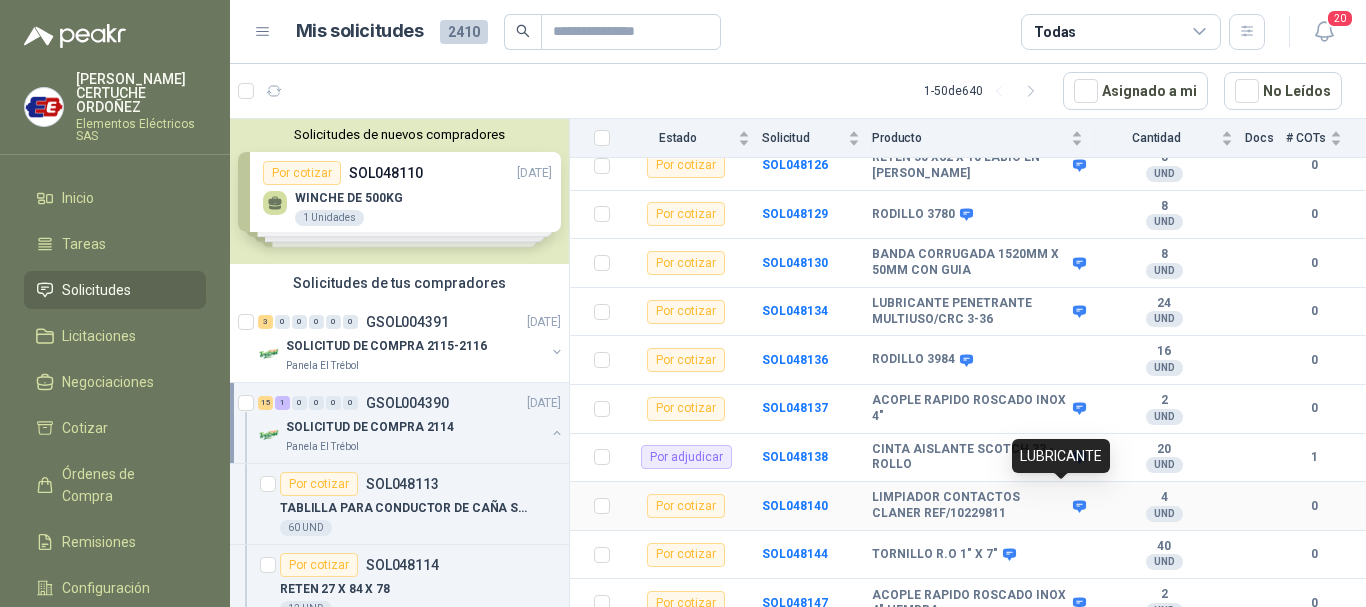 click 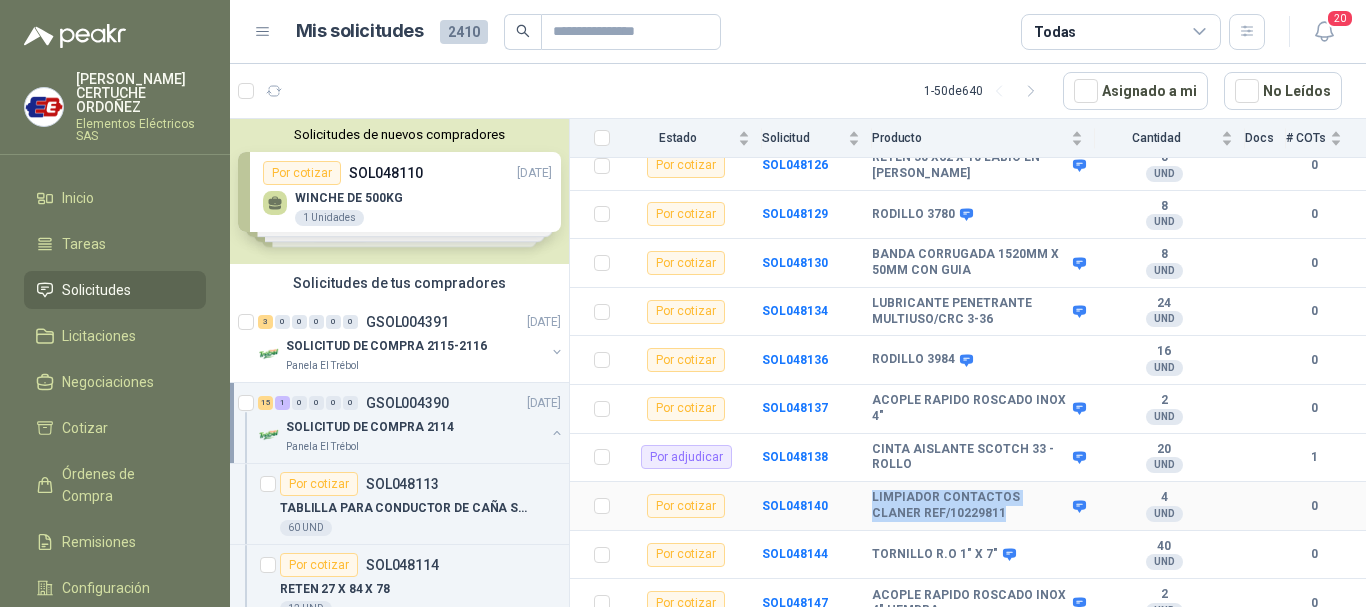 drag, startPoint x: 1001, startPoint y: 502, endPoint x: 871, endPoint y: 486, distance: 130.98091 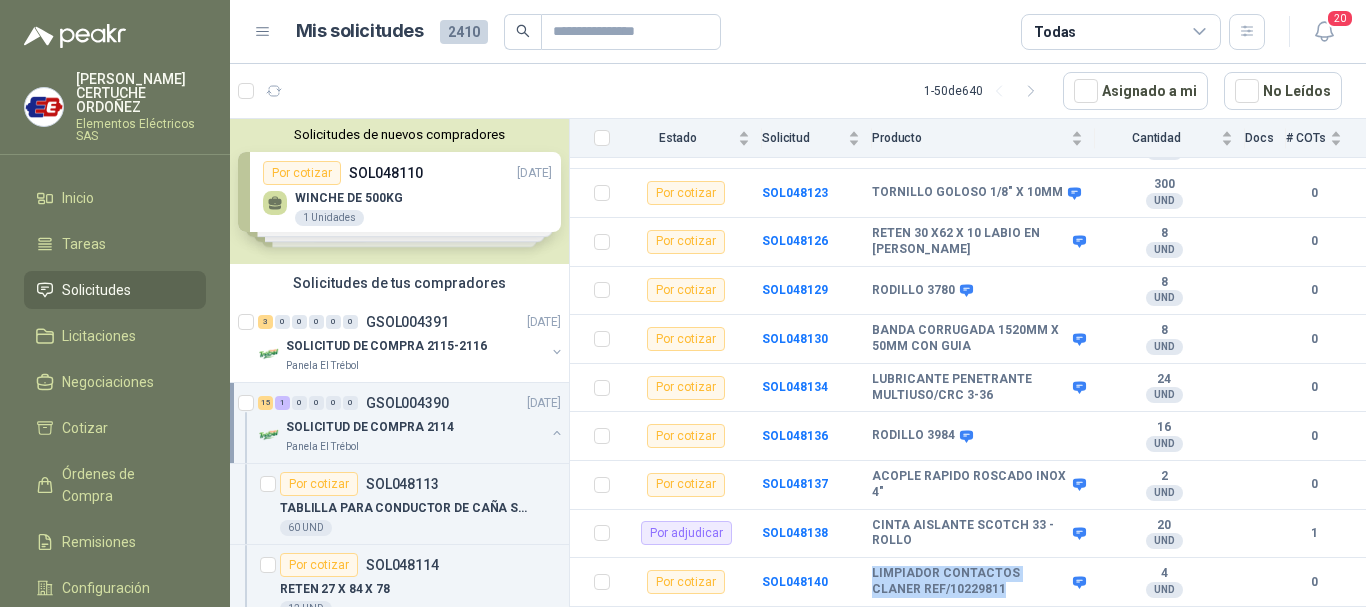 scroll, scrollTop: 565, scrollLeft: 0, axis: vertical 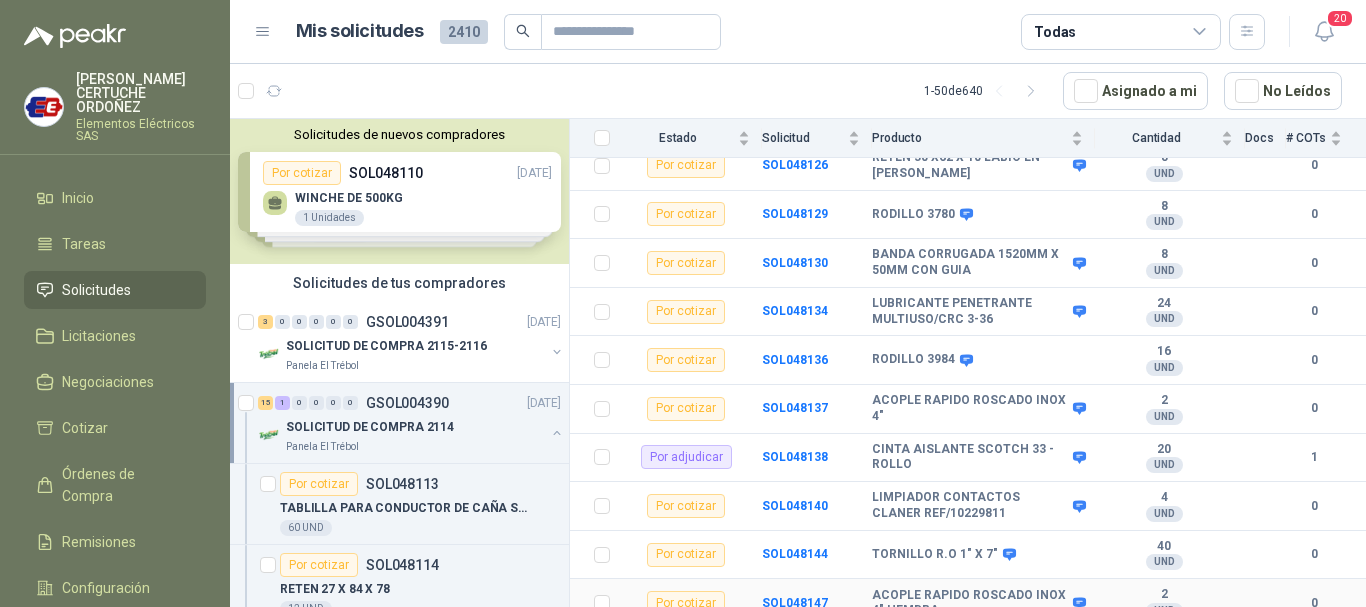click on "TORNILLO R.O 1" X 7"" at bounding box center [983, 555] 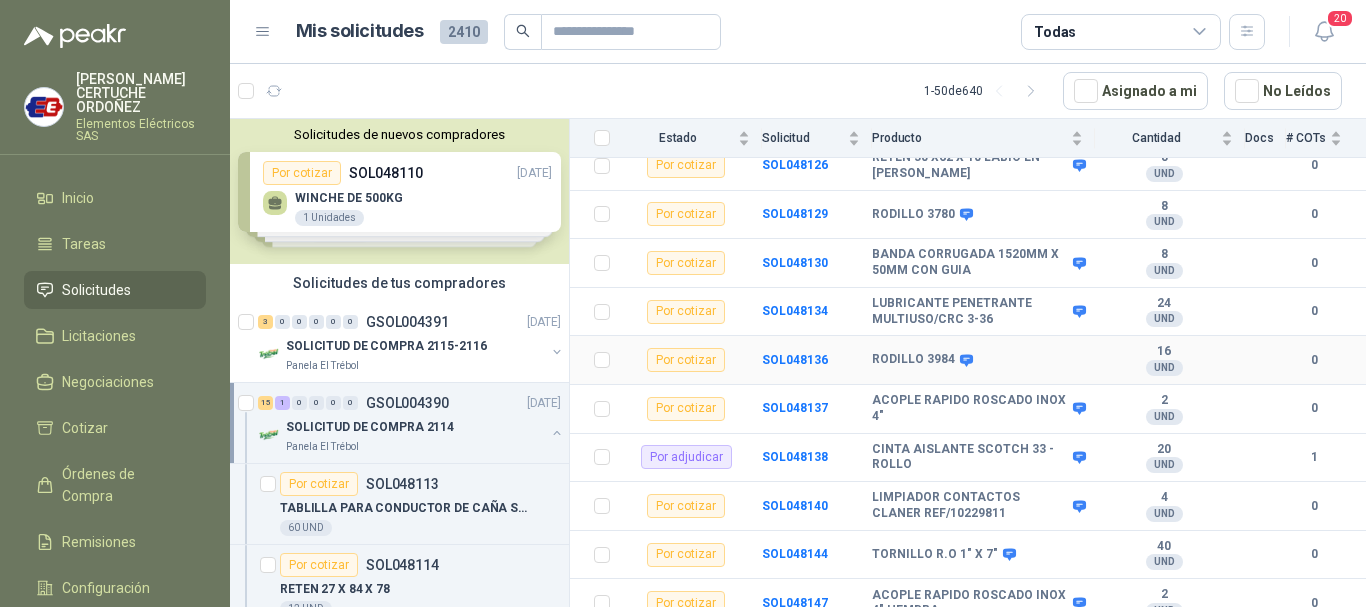 click on "16 UND" at bounding box center (1170, 360) 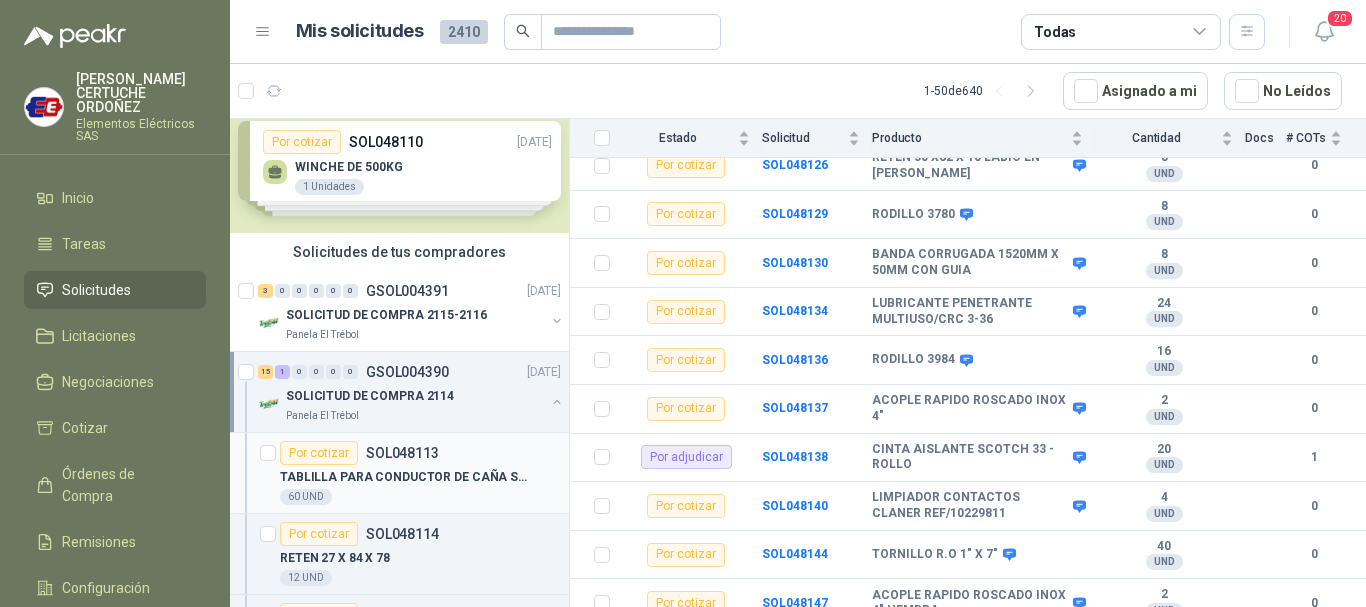 scroll, scrollTop: 0, scrollLeft: 0, axis: both 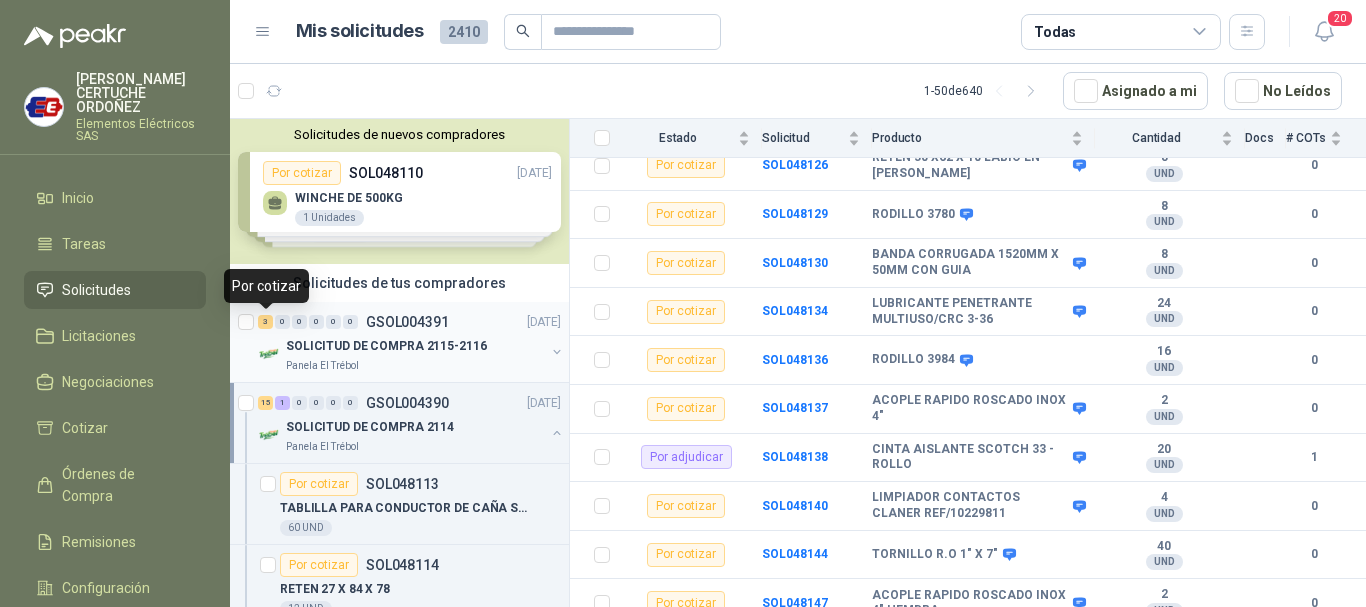 click on "3" at bounding box center (265, 322) 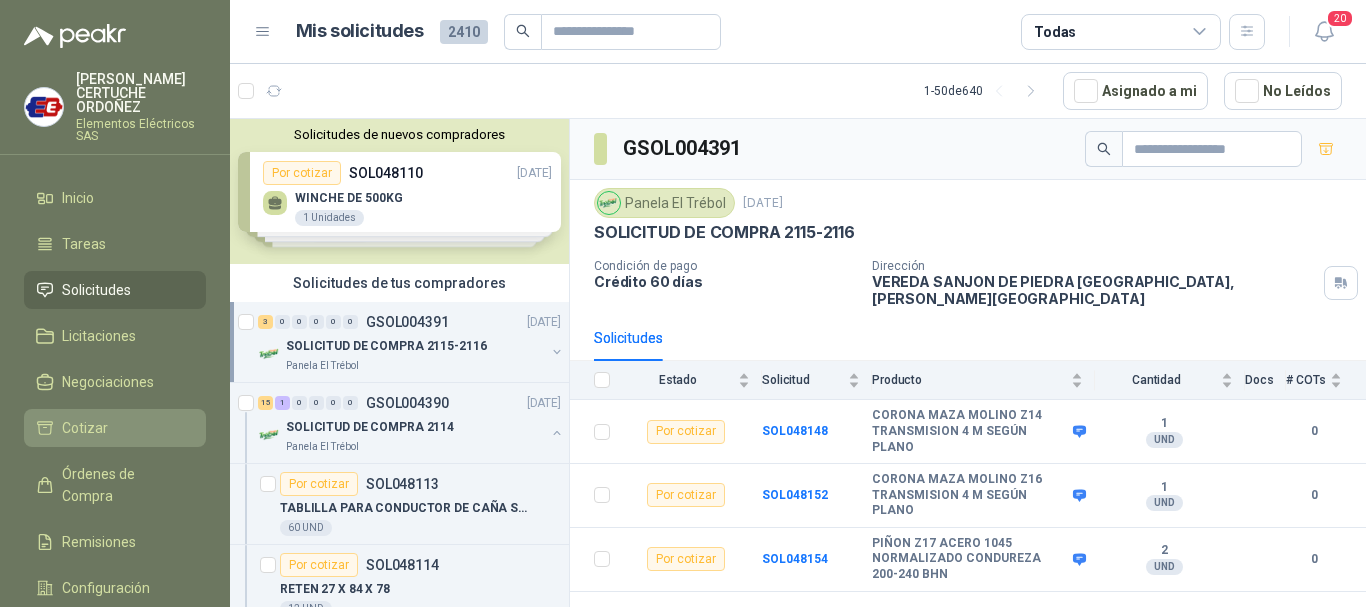 click on "Cotizar" at bounding box center [115, 428] 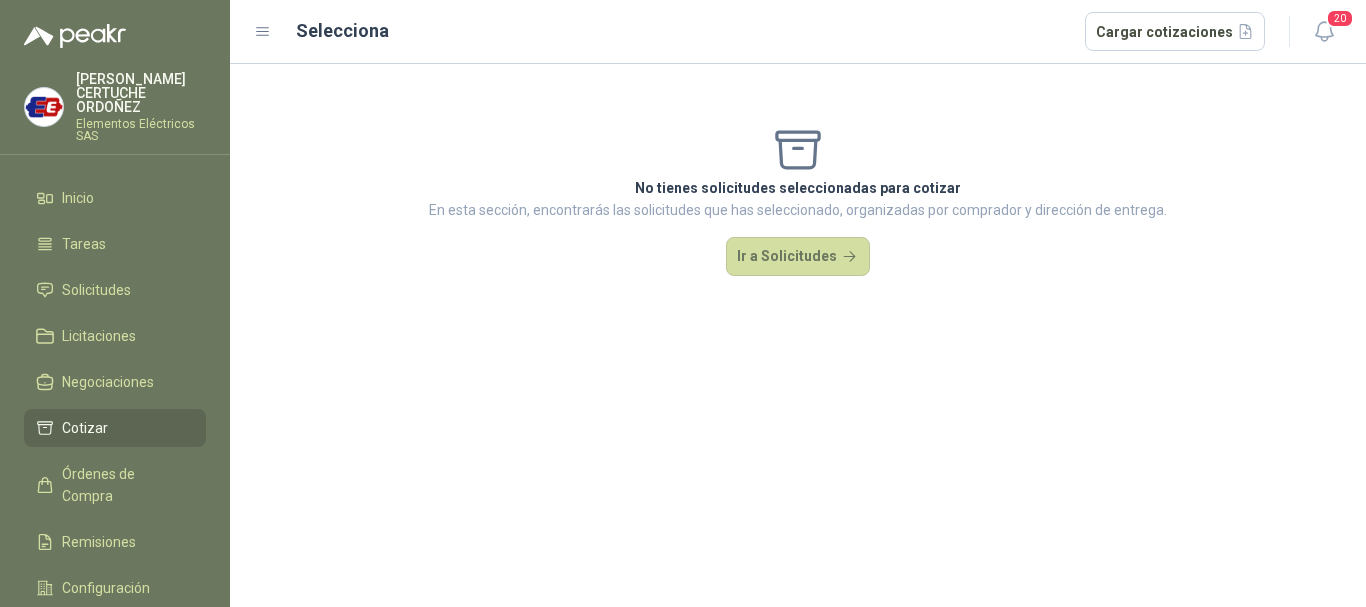 click on "No tienes solicitudes seleccionadas para cotizar En esta sección, encontrarás las solicitudes que has seleccionado, organizadas por comprador y dirección de entrega. Ir a Solicitudes" at bounding box center (798, 200) 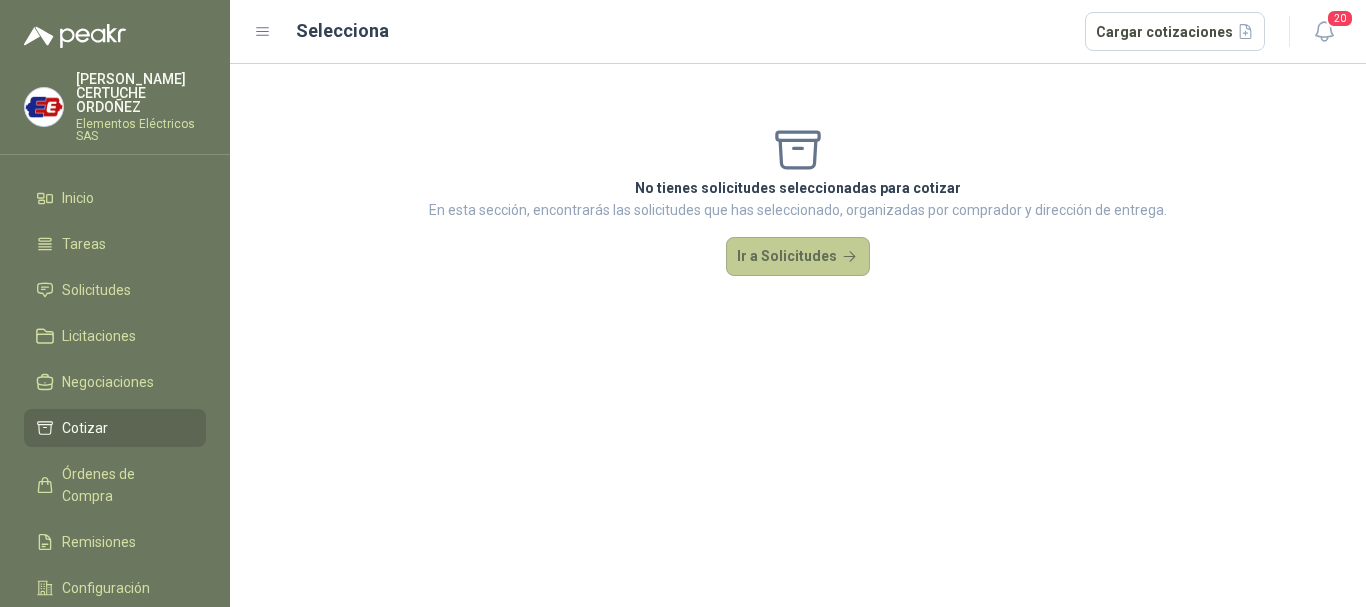 click on "Ir a Solicitudes" at bounding box center [798, 257] 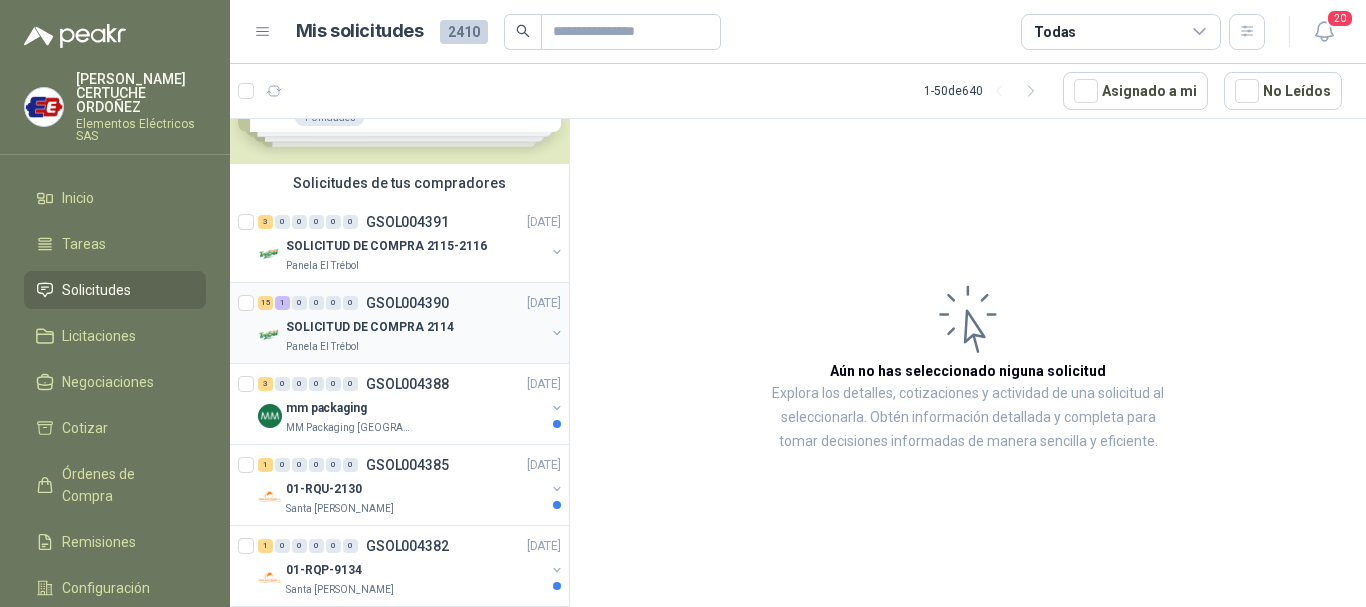 scroll, scrollTop: 0, scrollLeft: 0, axis: both 